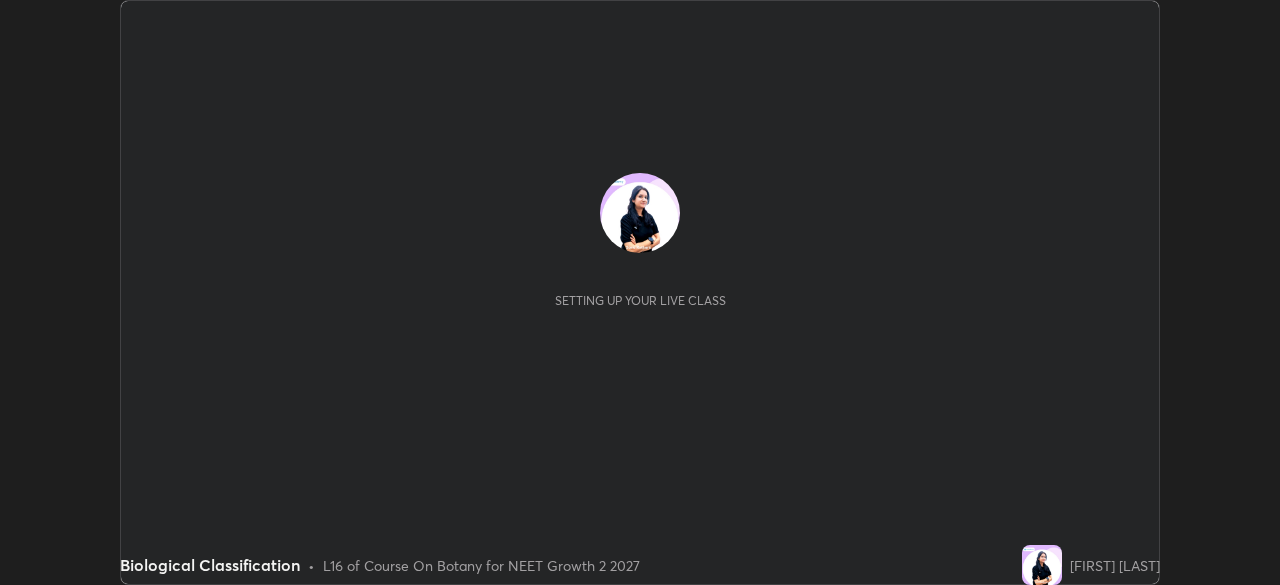 scroll, scrollTop: 0, scrollLeft: 0, axis: both 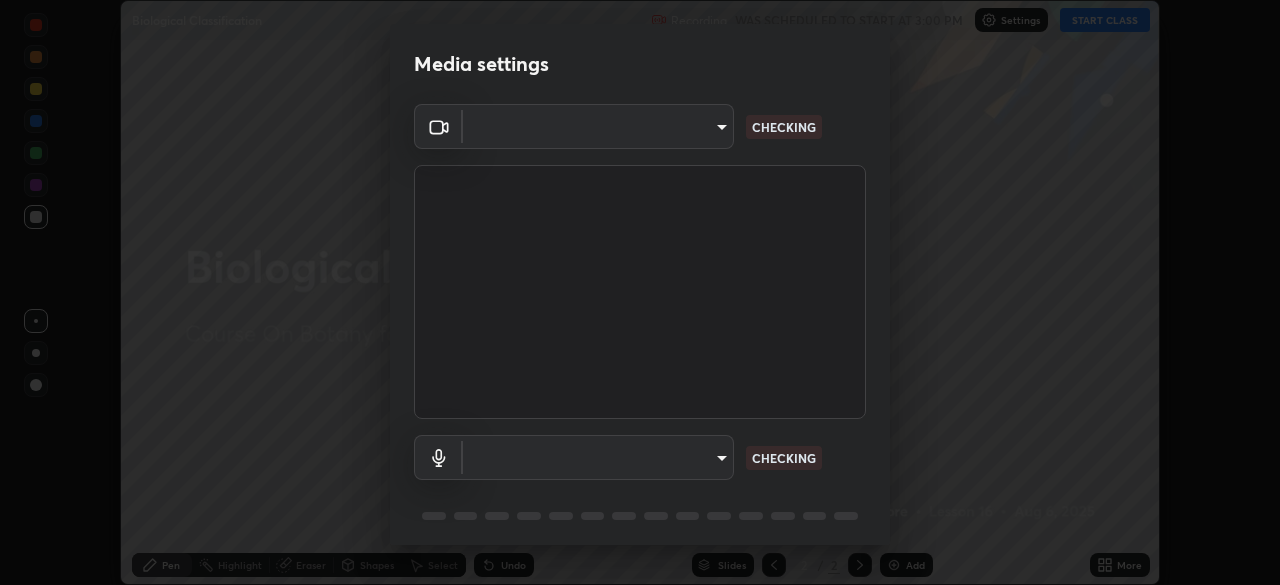 type on "1f9a14f4e709457ebf112205797e18a3e67481265364eba5019e6b99b7ce7553" 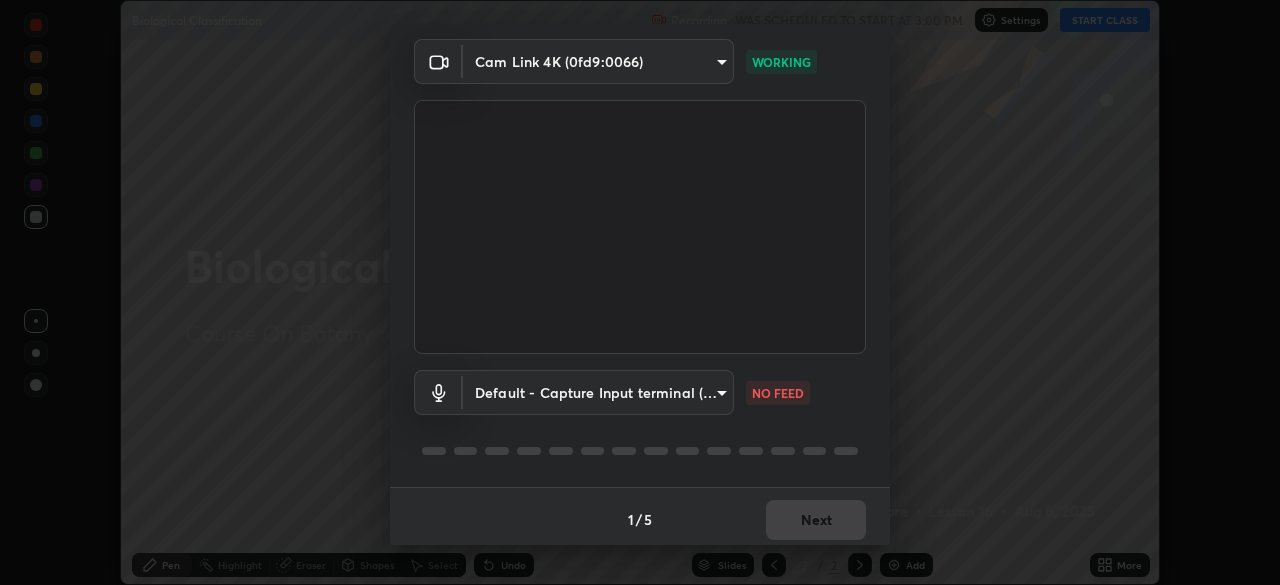 scroll, scrollTop: 71, scrollLeft: 0, axis: vertical 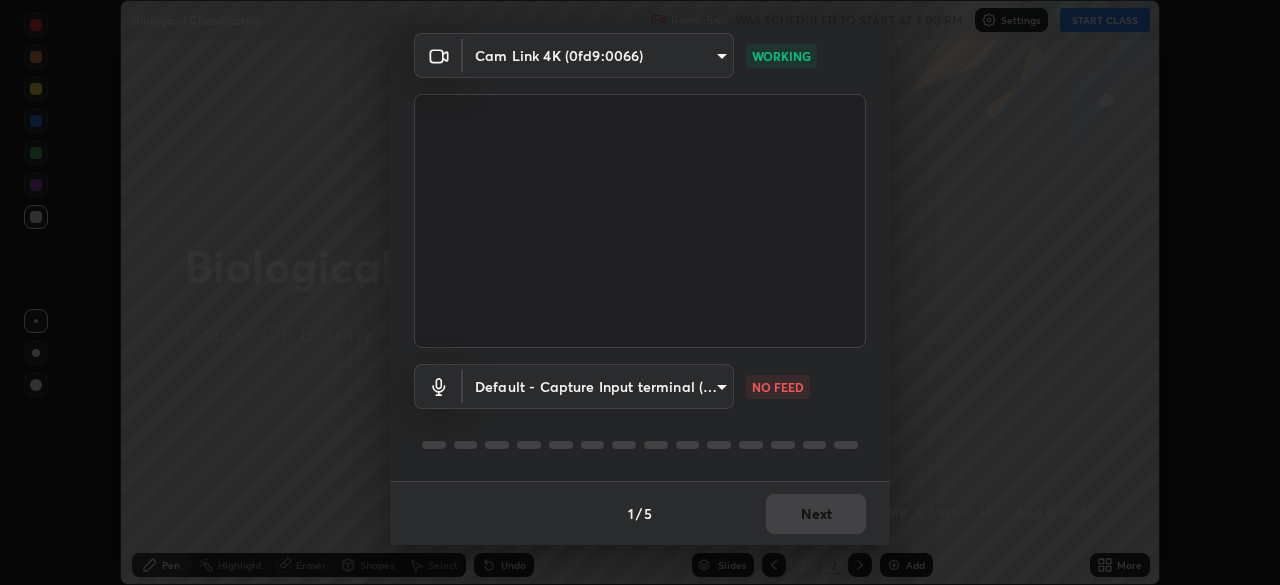 click on "Erase all Biological Classification Recording WAS SCHEDULED TO START AT  3:00 PM Settings START CLASS Setting up your live class Biological Classification • L16 of Course On Botany for NEET Growth 2 2027 [FIRST] [LAST] Pen Highlight Eraser Shapes Select Undo Slides 2 / 2 Add More No doubts shared Encourage your learners to ask a doubt for better clarity Report an issue Reason for reporting Buffering Chat not working Audio - Video sync issue Educator video quality low ​ Attach an image Report Media settings Cam Link 4K (0fd9:0066) 1f9a14f4e709457ebf112205797e18a3e67481265364eba5019e6b99b7ce7553 WORKING Default - Capture Input terminal (Digital Array MIC) default NO FEED 1 / 5 Next" at bounding box center [640, 292] 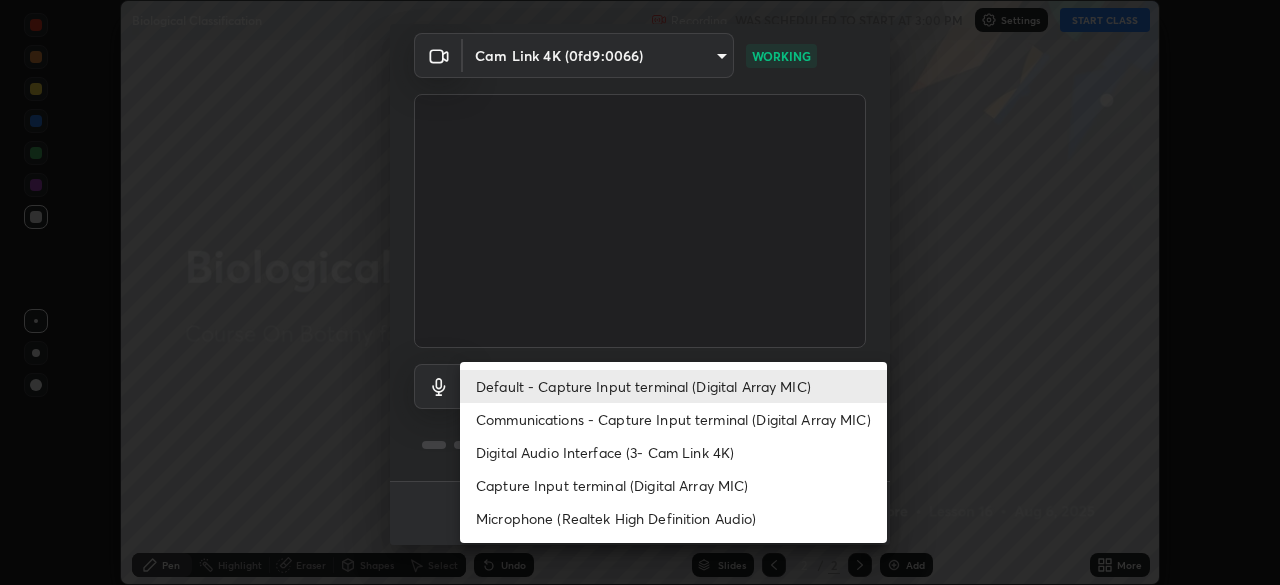 click on "Digital Audio Interface (3- Cam Link 4K)" at bounding box center [673, 452] 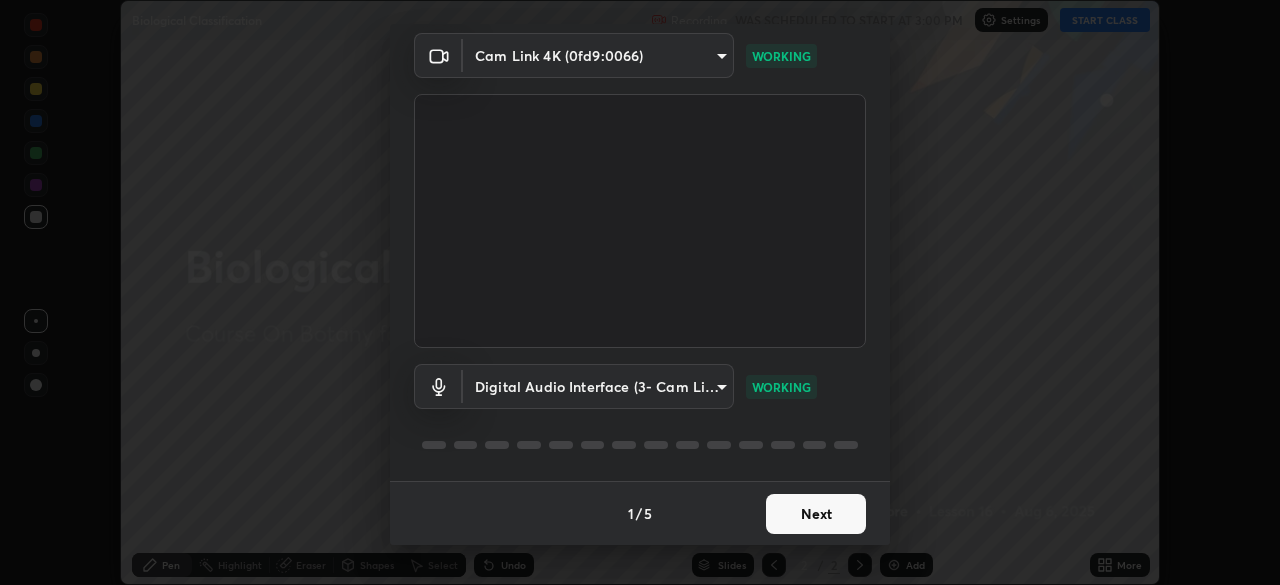 click on "Next" at bounding box center [816, 514] 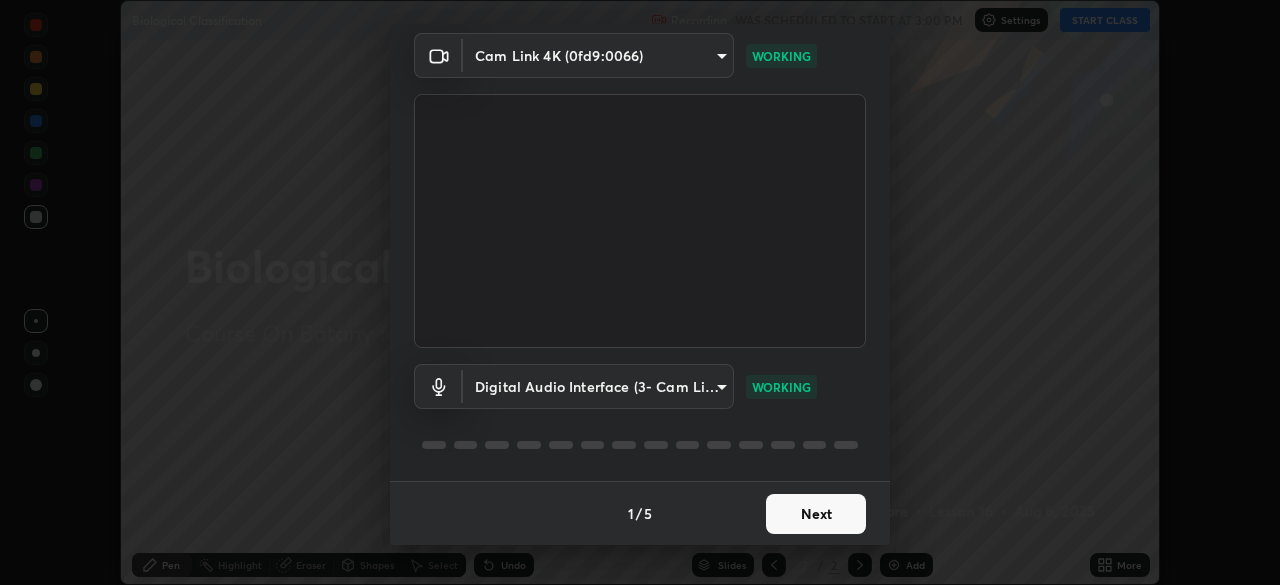 scroll, scrollTop: 0, scrollLeft: 0, axis: both 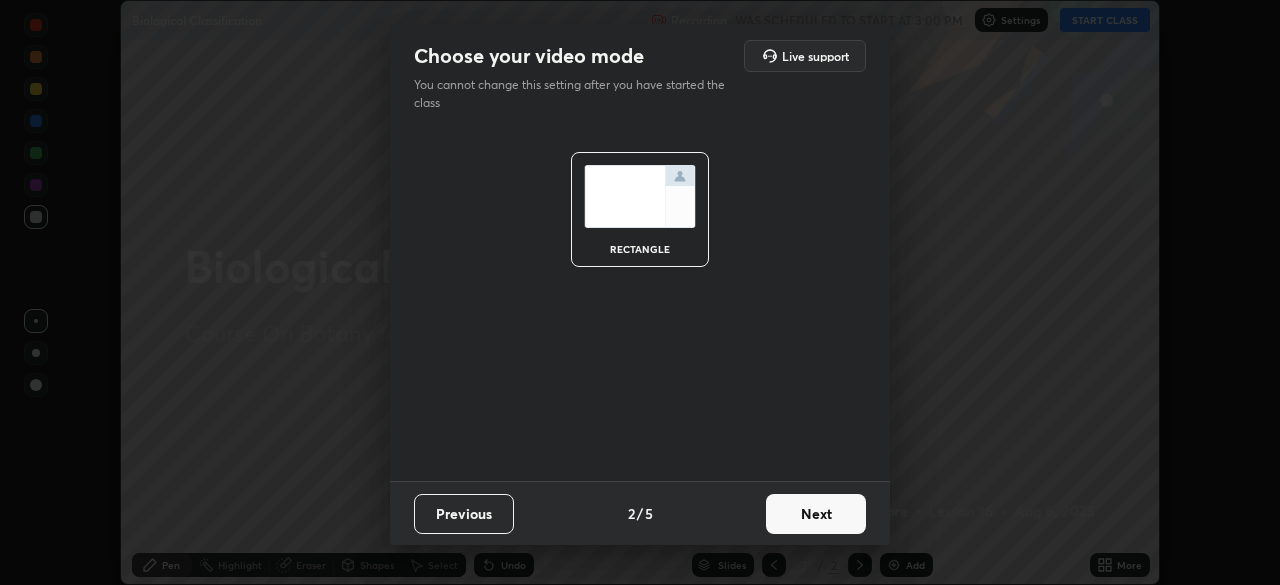 click on "Next" at bounding box center [816, 514] 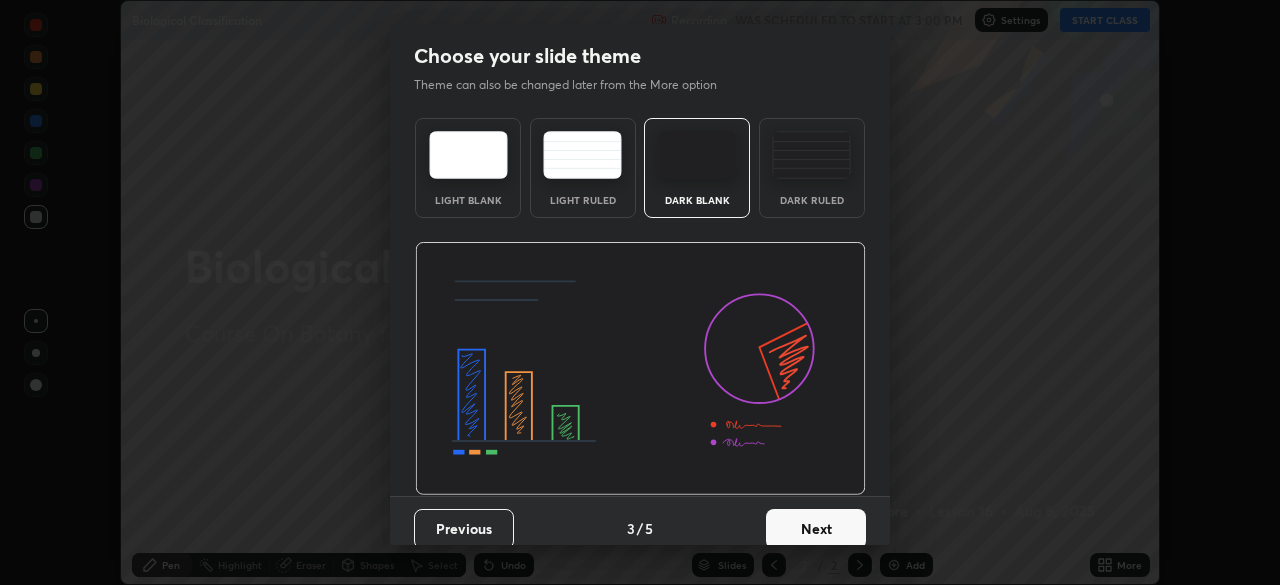 click on "Next" at bounding box center (816, 529) 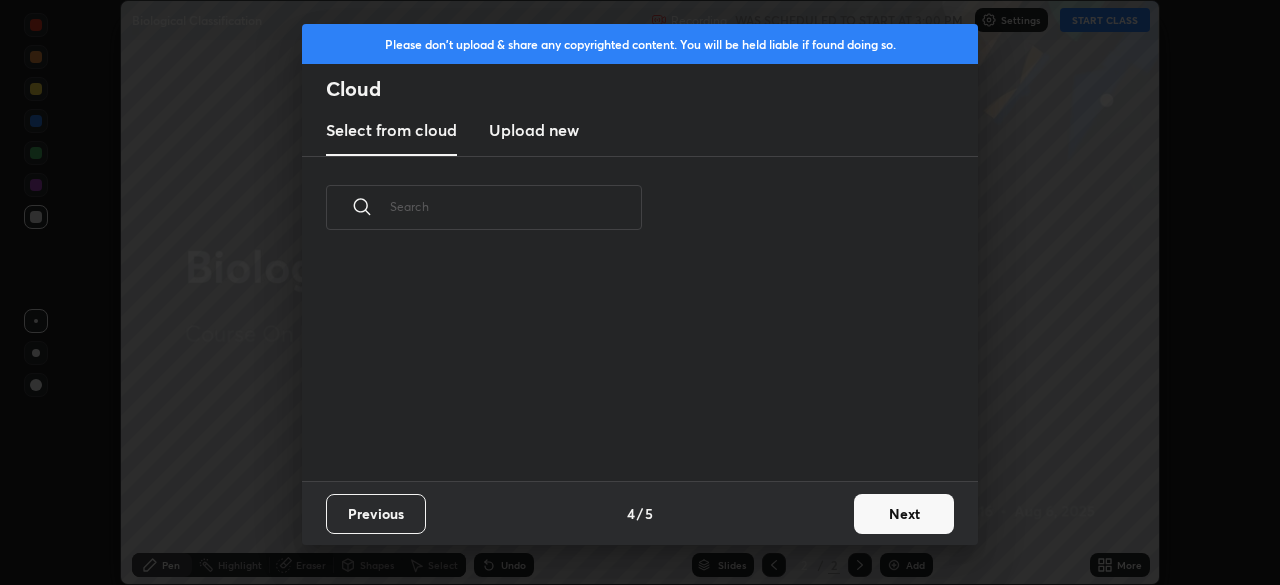 click on "Next" at bounding box center [904, 514] 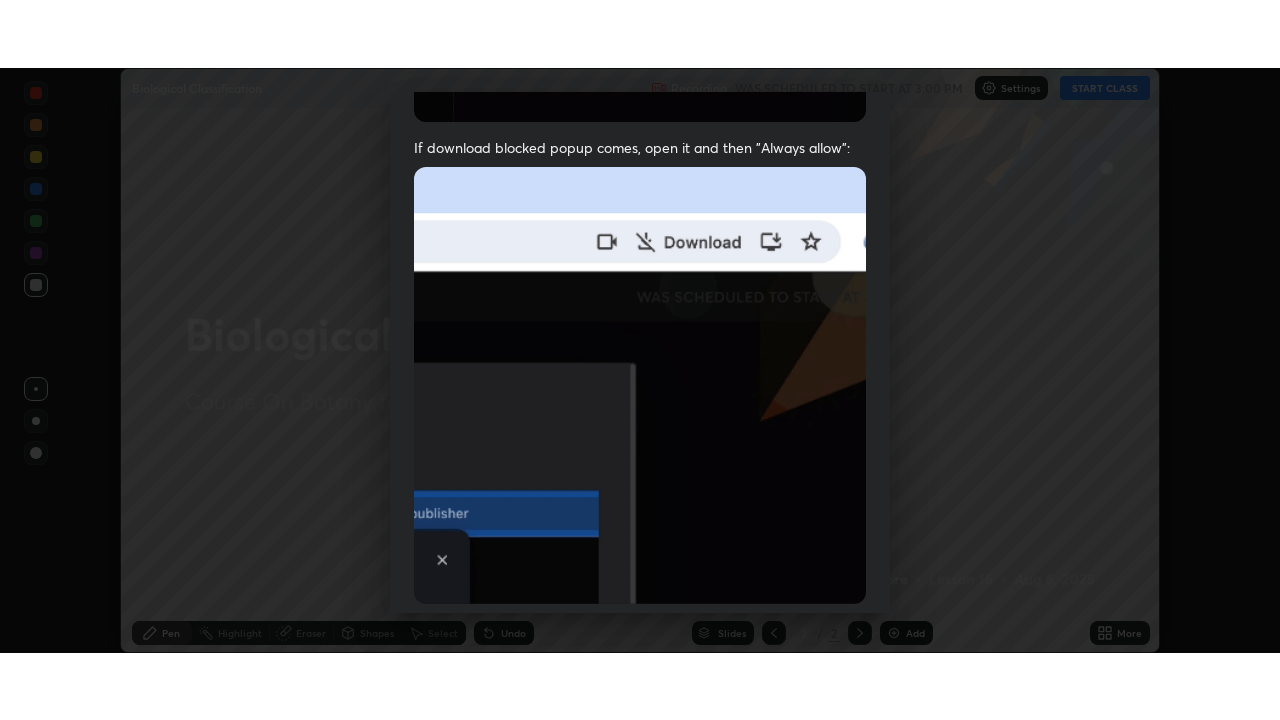 scroll, scrollTop: 479, scrollLeft: 0, axis: vertical 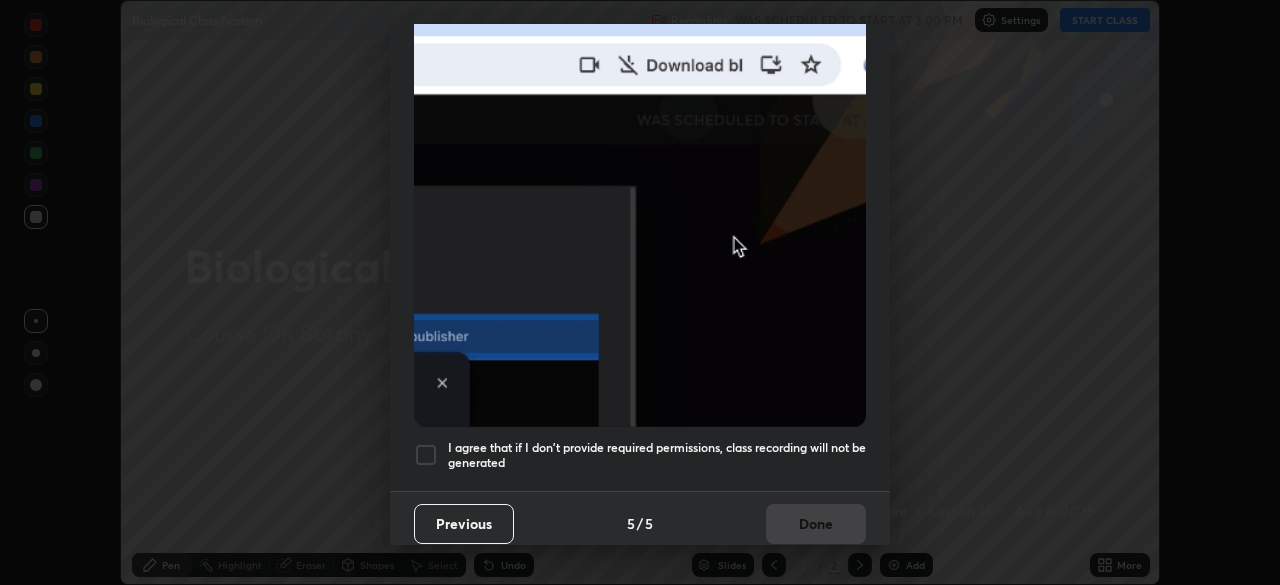 click at bounding box center (426, 455) 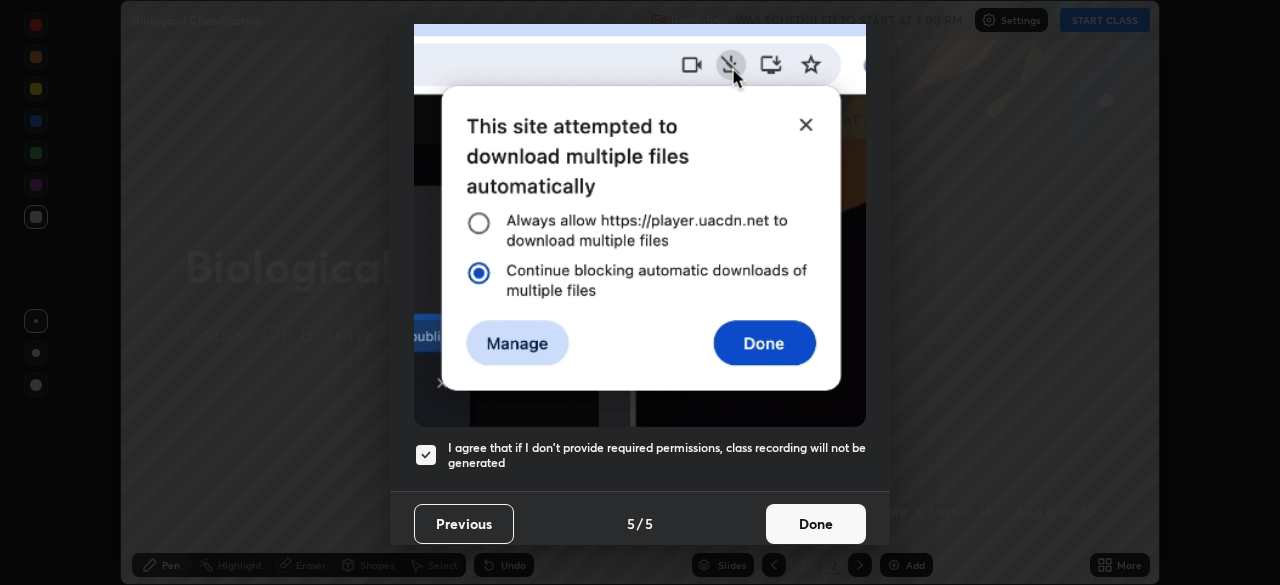 click on "Done" at bounding box center (816, 524) 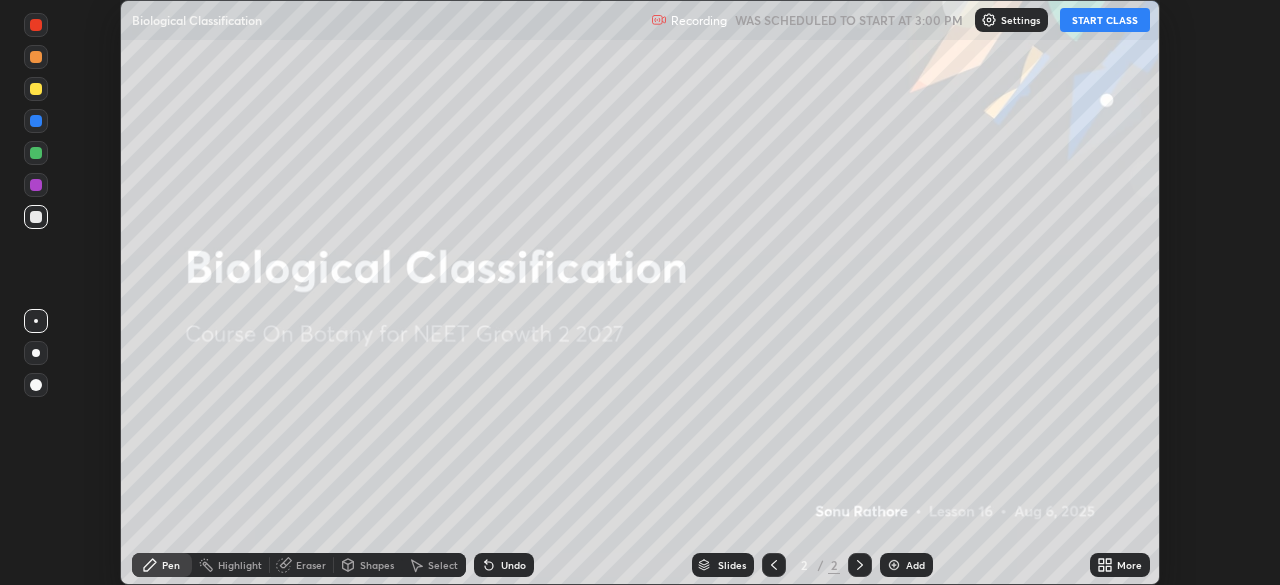 click 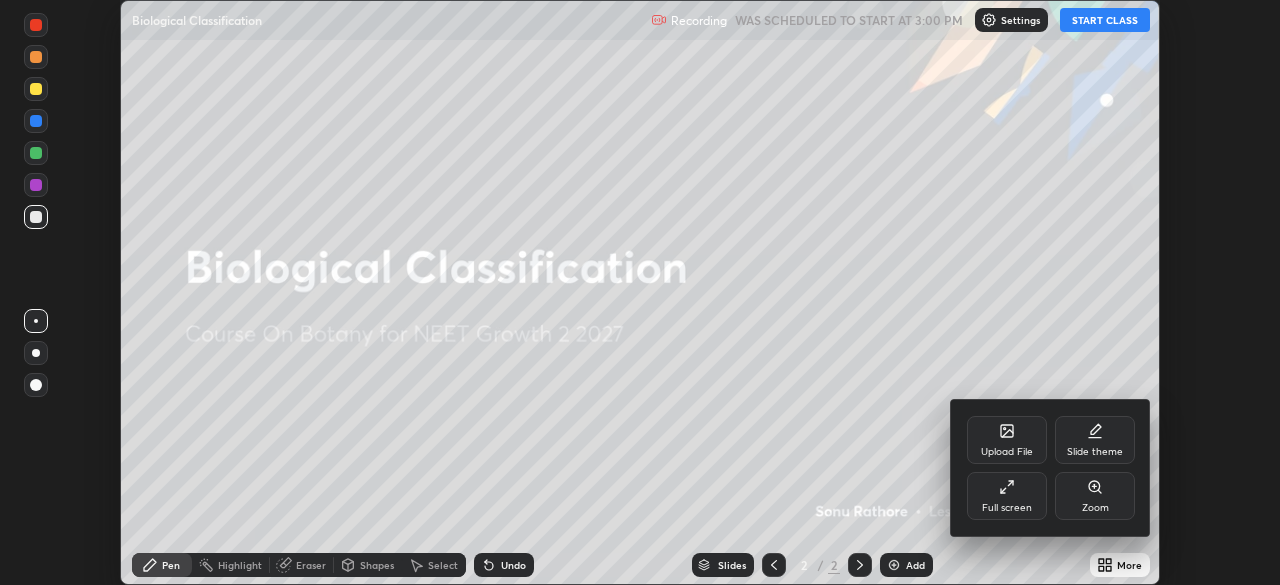 click on "Full screen" at bounding box center [1007, 496] 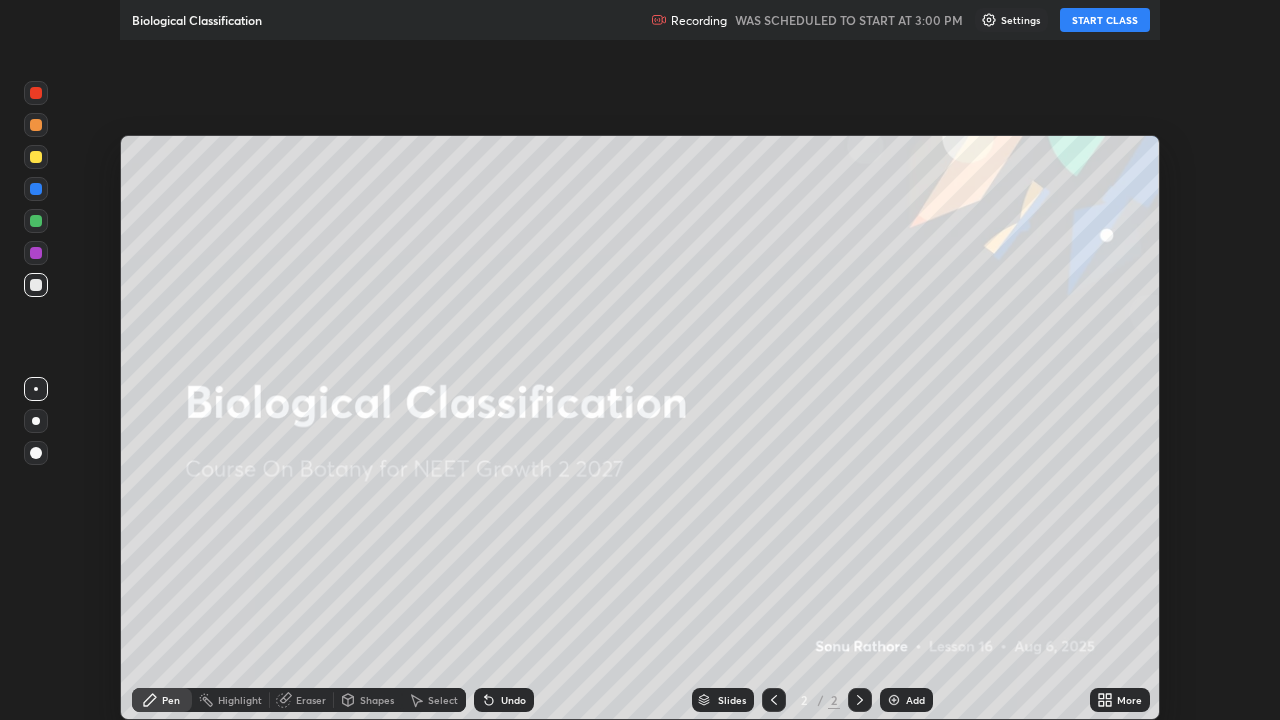 scroll, scrollTop: 99280, scrollLeft: 98720, axis: both 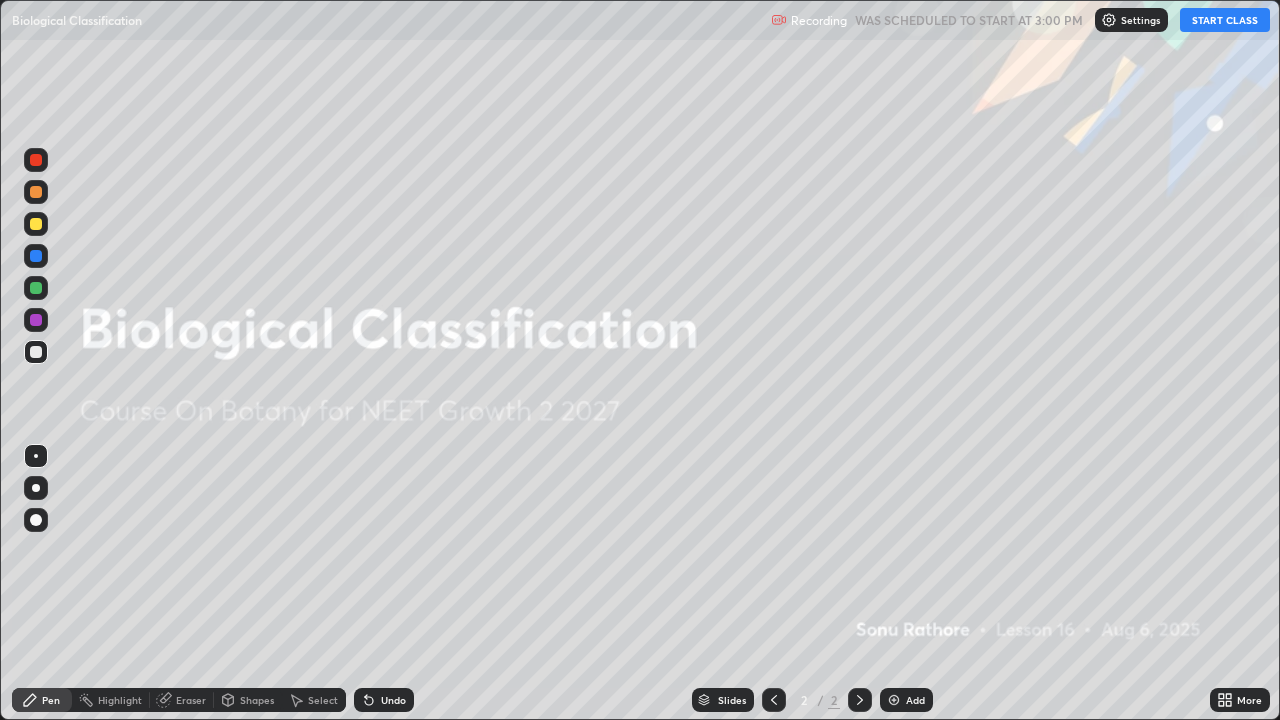 click on "START CLASS" at bounding box center [1225, 20] 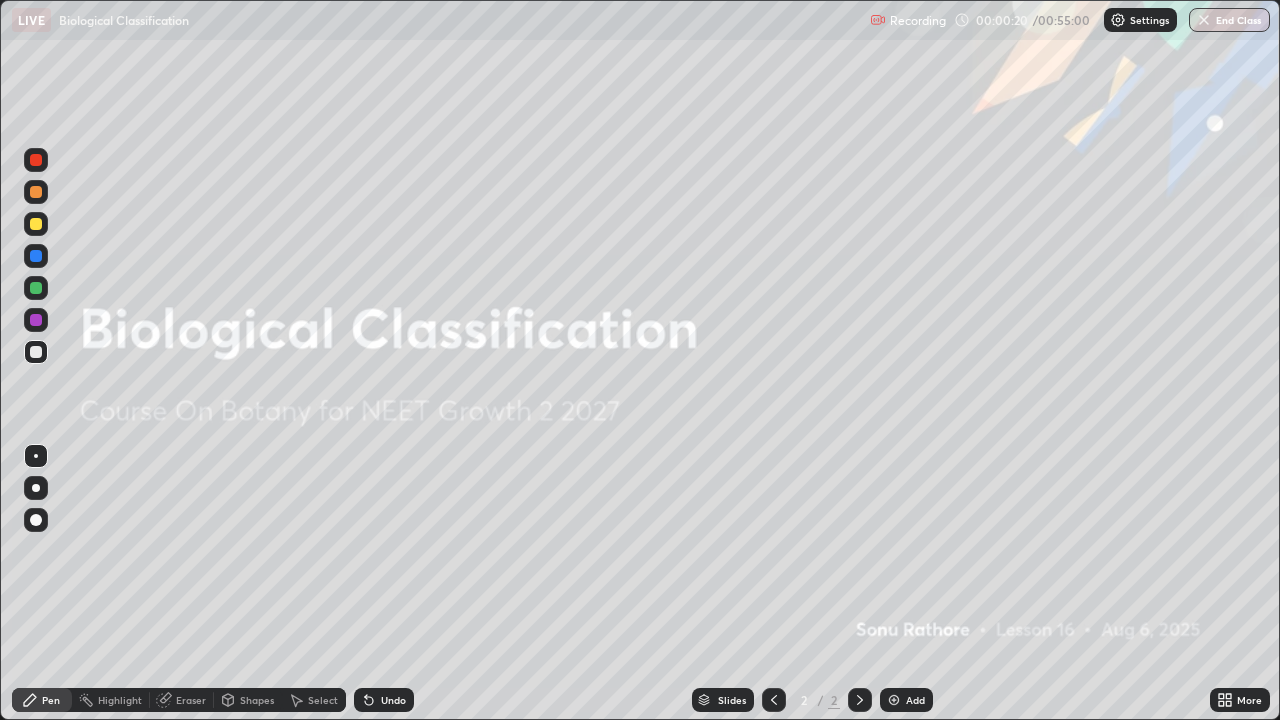 click at bounding box center (36, 288) 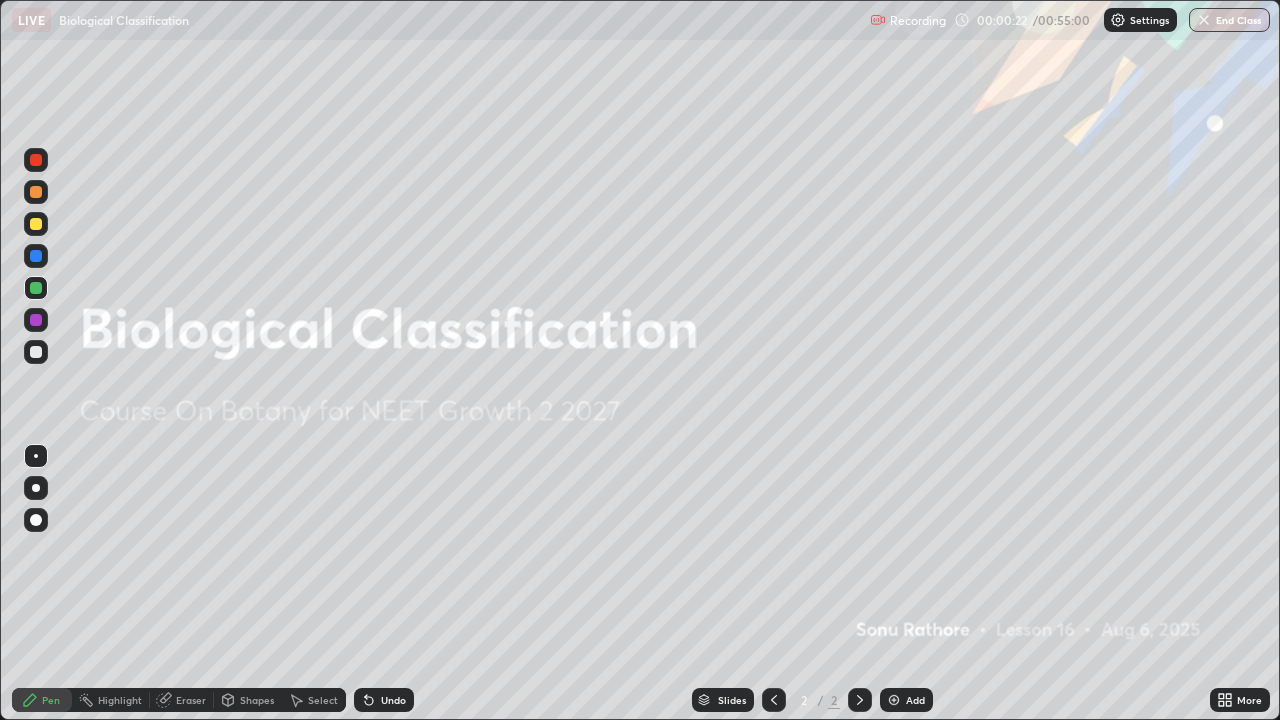 click at bounding box center (894, 700) 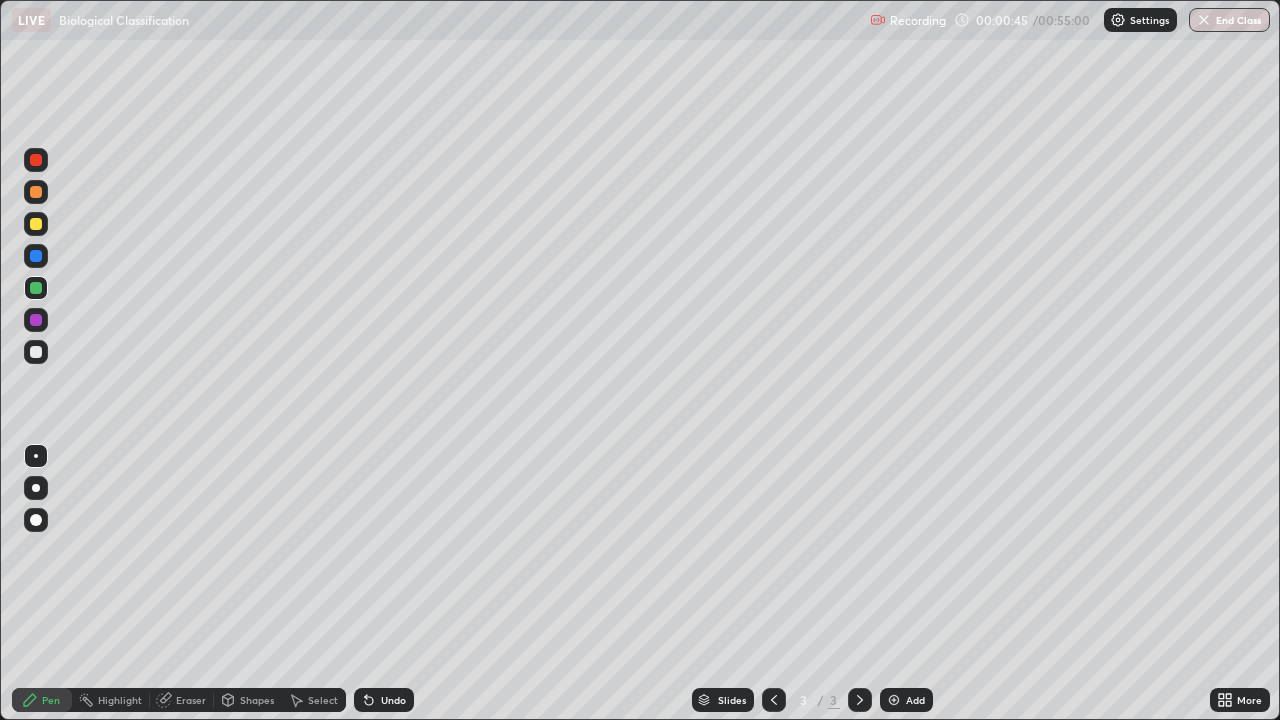 click at bounding box center [36, 352] 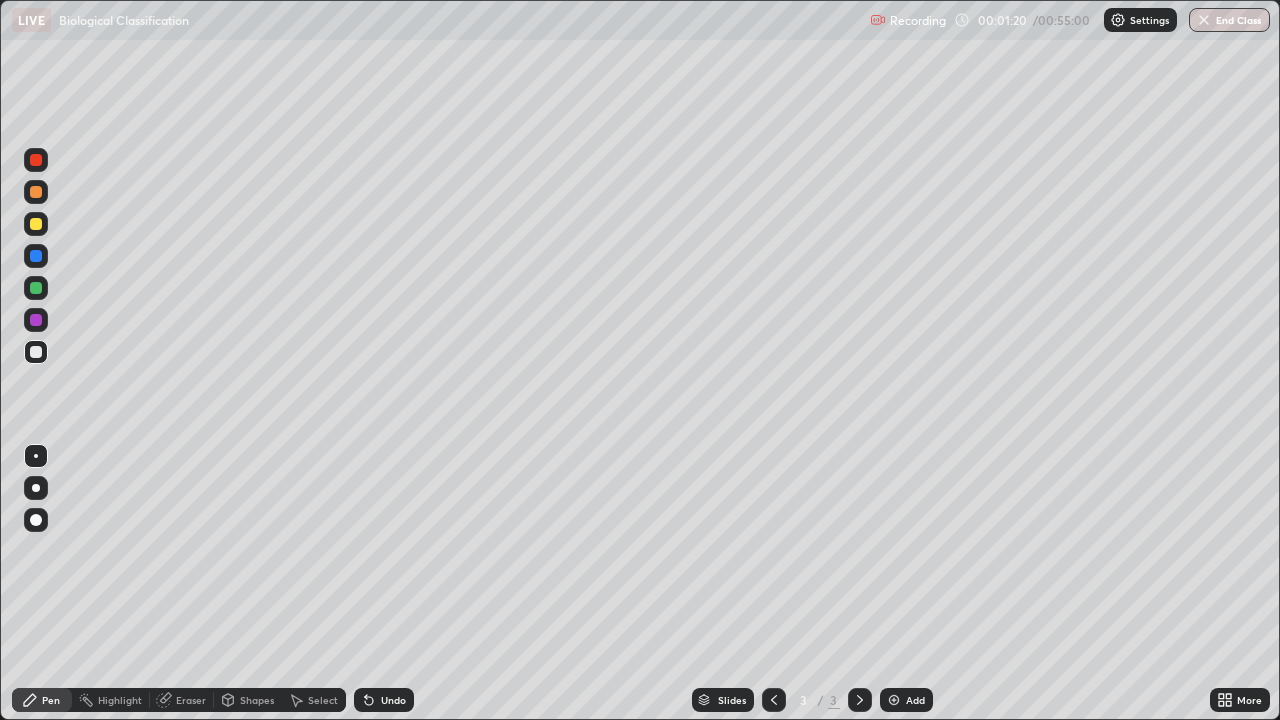 click on "Eraser" at bounding box center (191, 700) 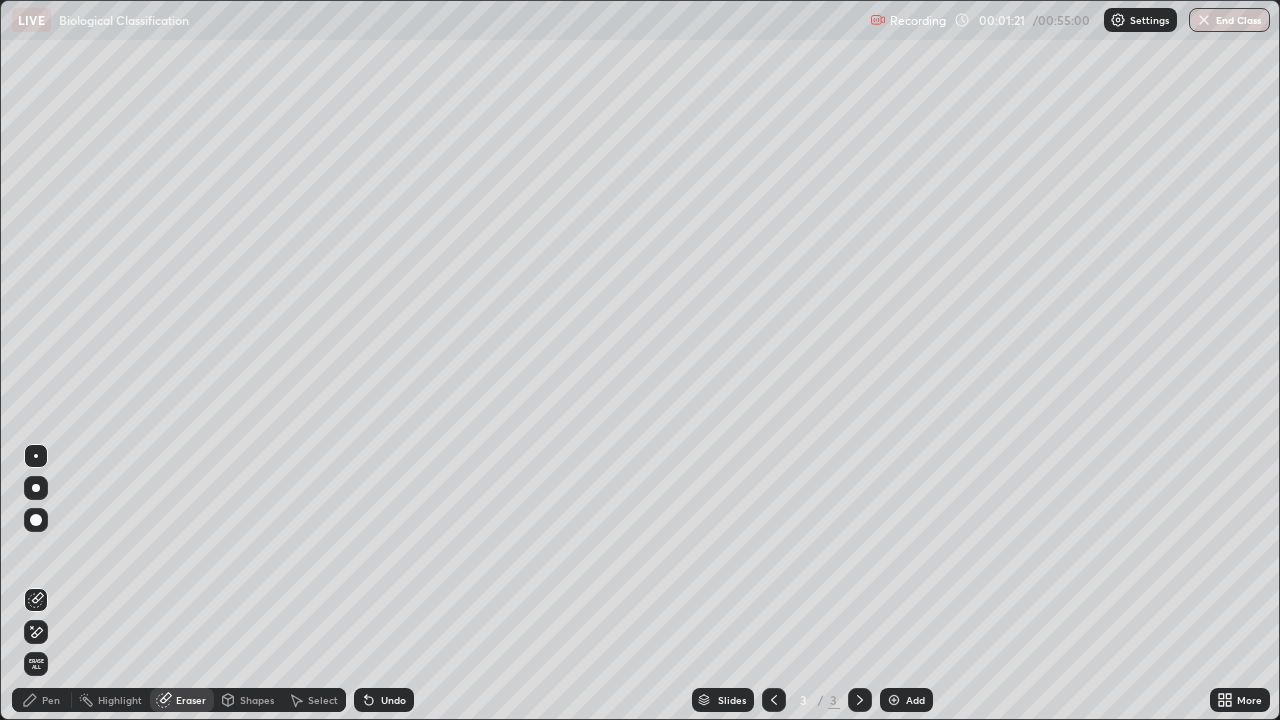 click on "Pen" at bounding box center [42, 700] 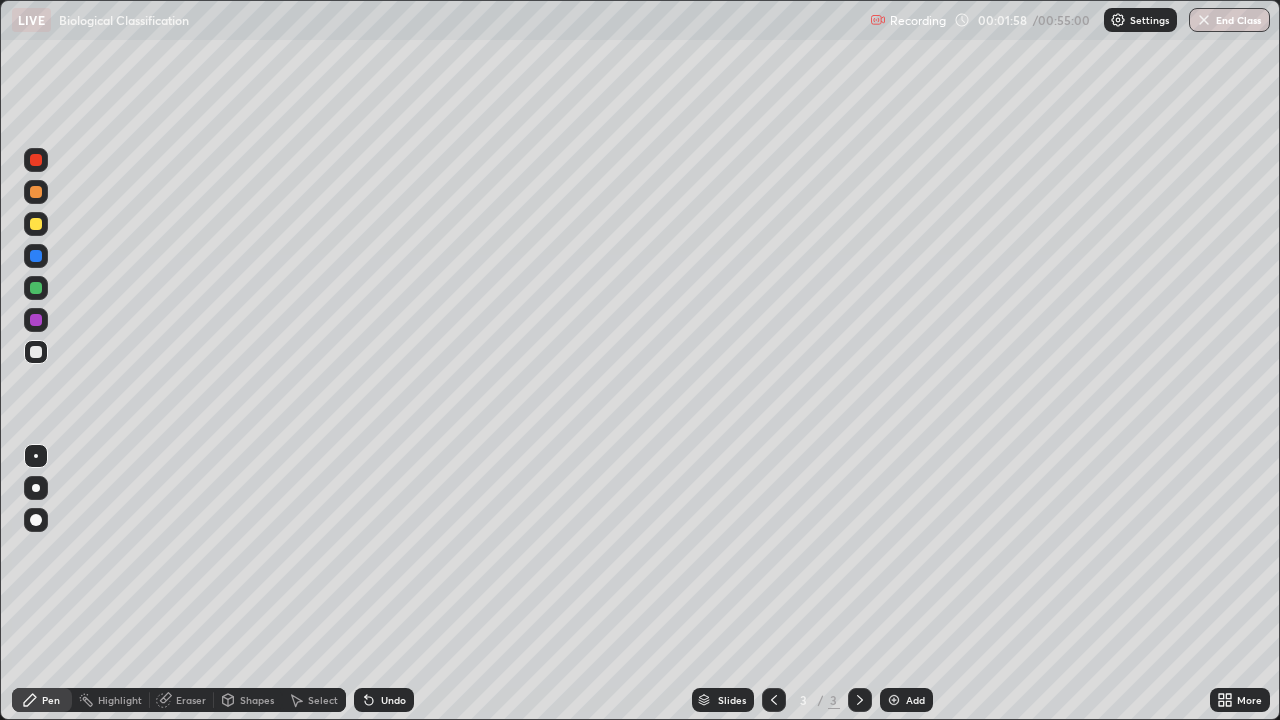 click on "Eraser" at bounding box center [191, 700] 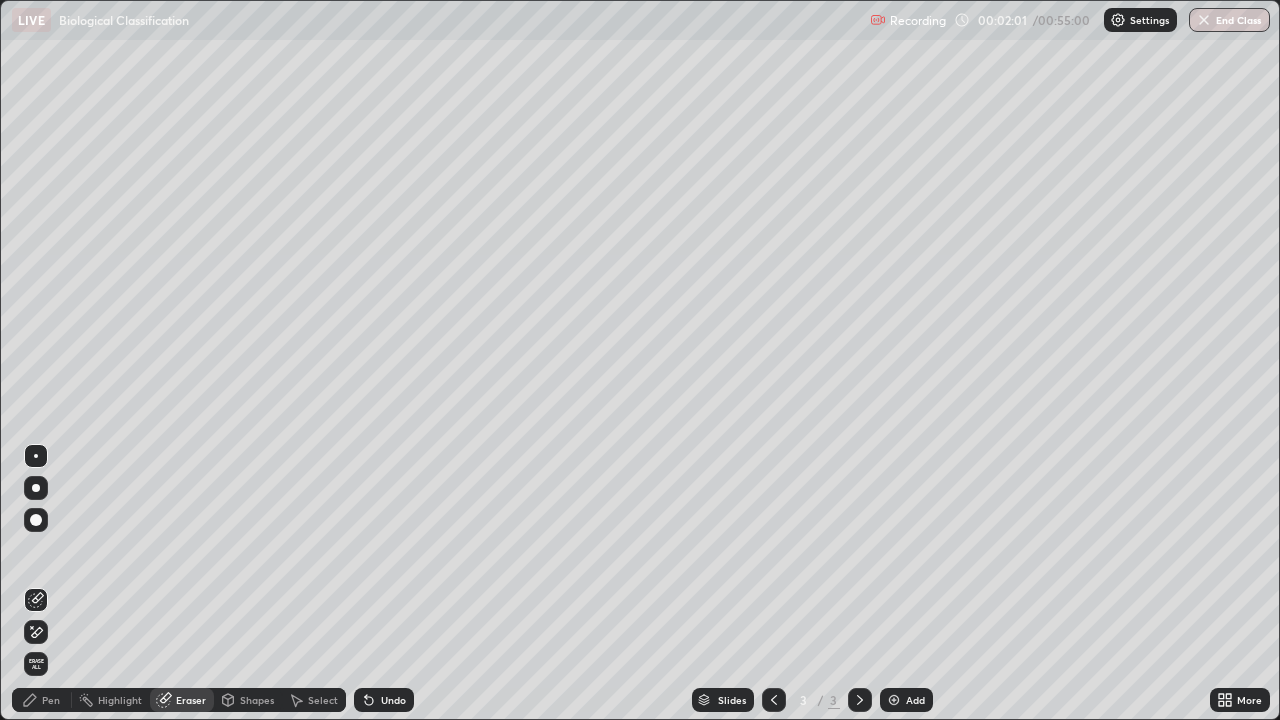 click on "Pen" at bounding box center (51, 700) 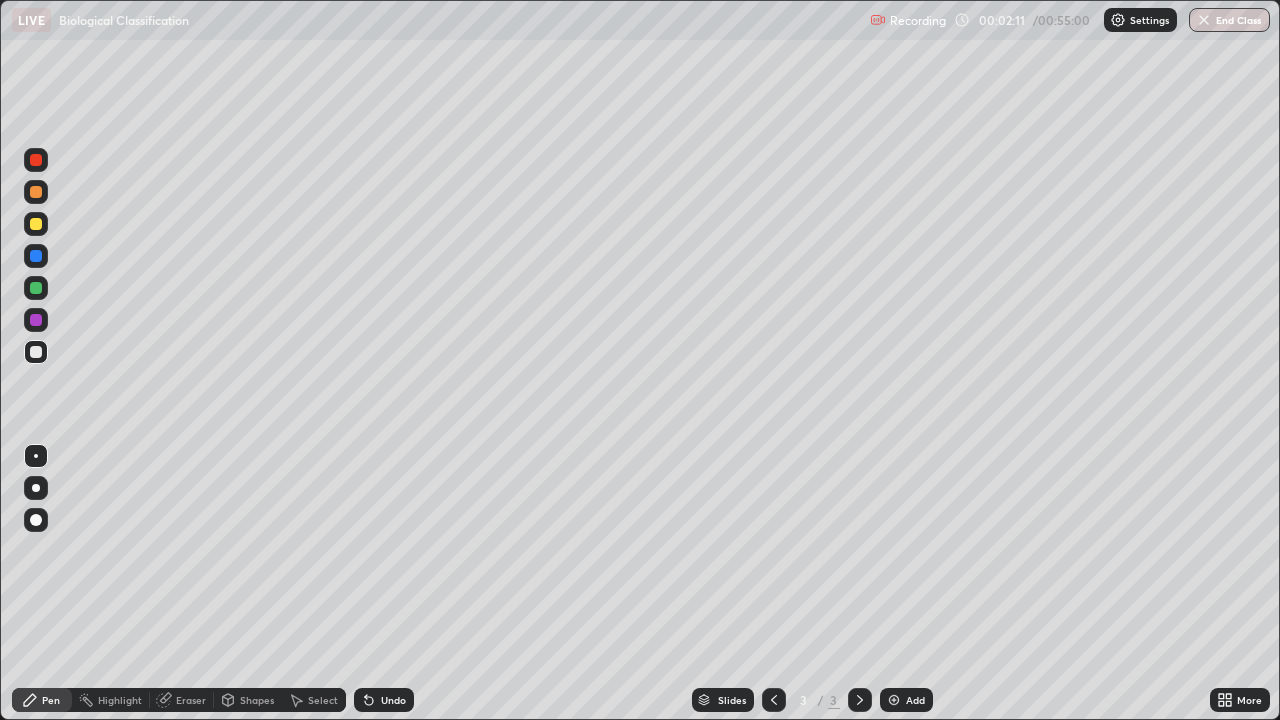 click on "Highlight" at bounding box center [120, 700] 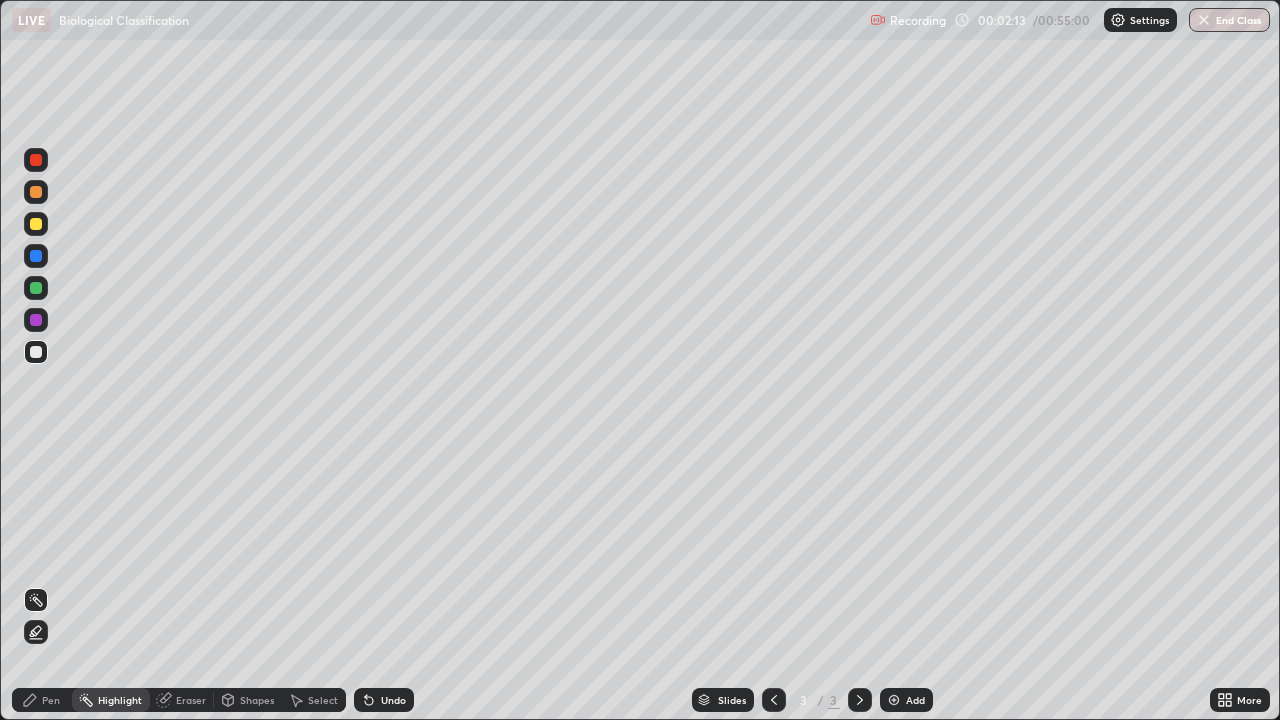 click on "Eraser" at bounding box center [182, 700] 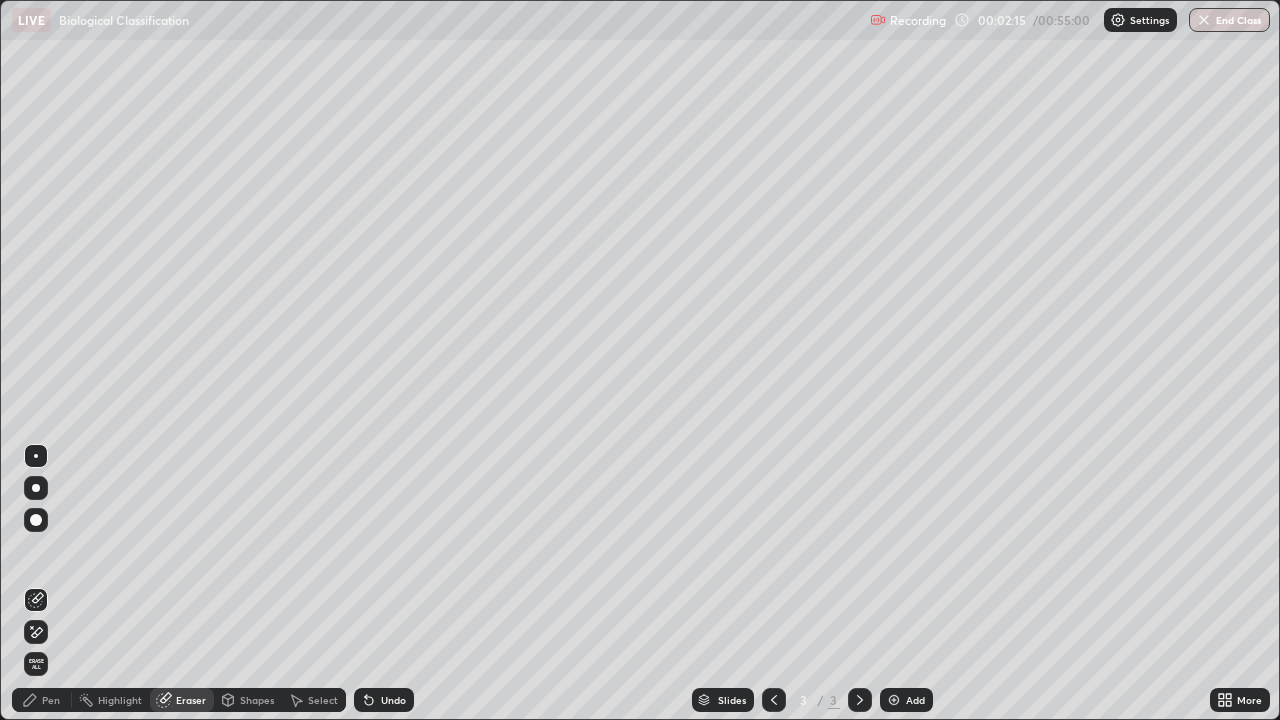 click on "Pen" at bounding box center [51, 700] 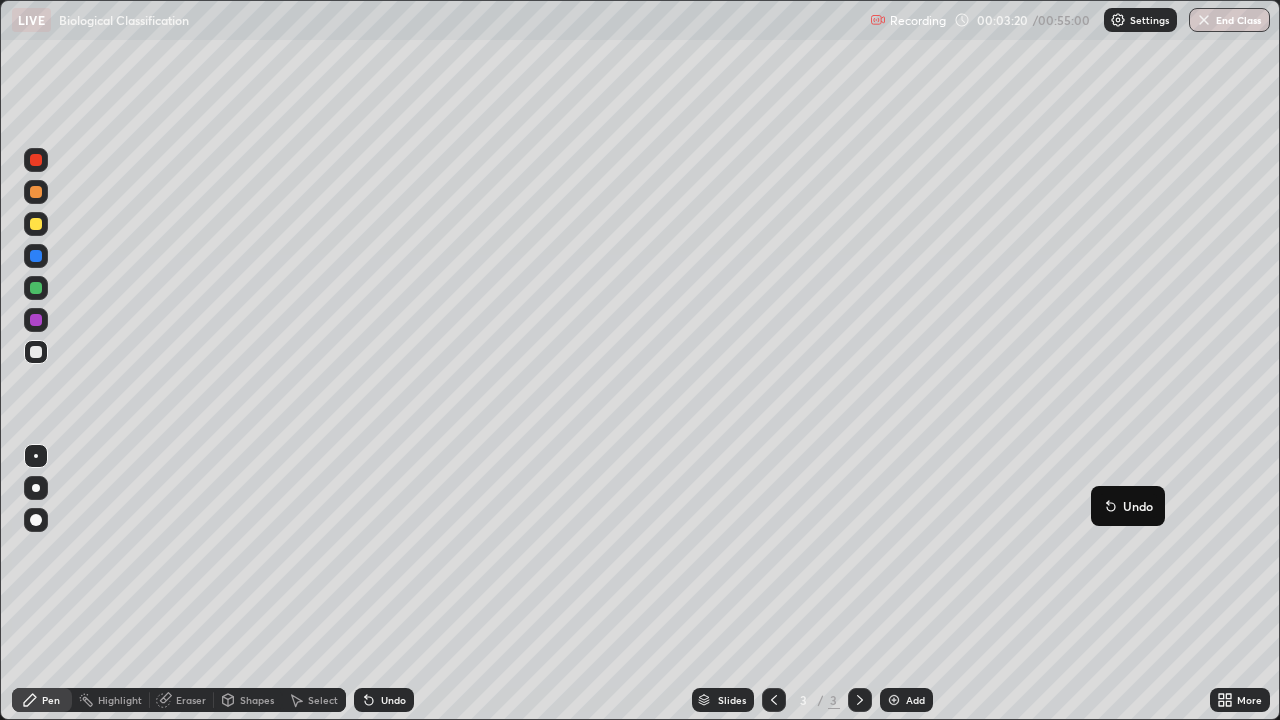 click on "Undo" at bounding box center [1128, 506] 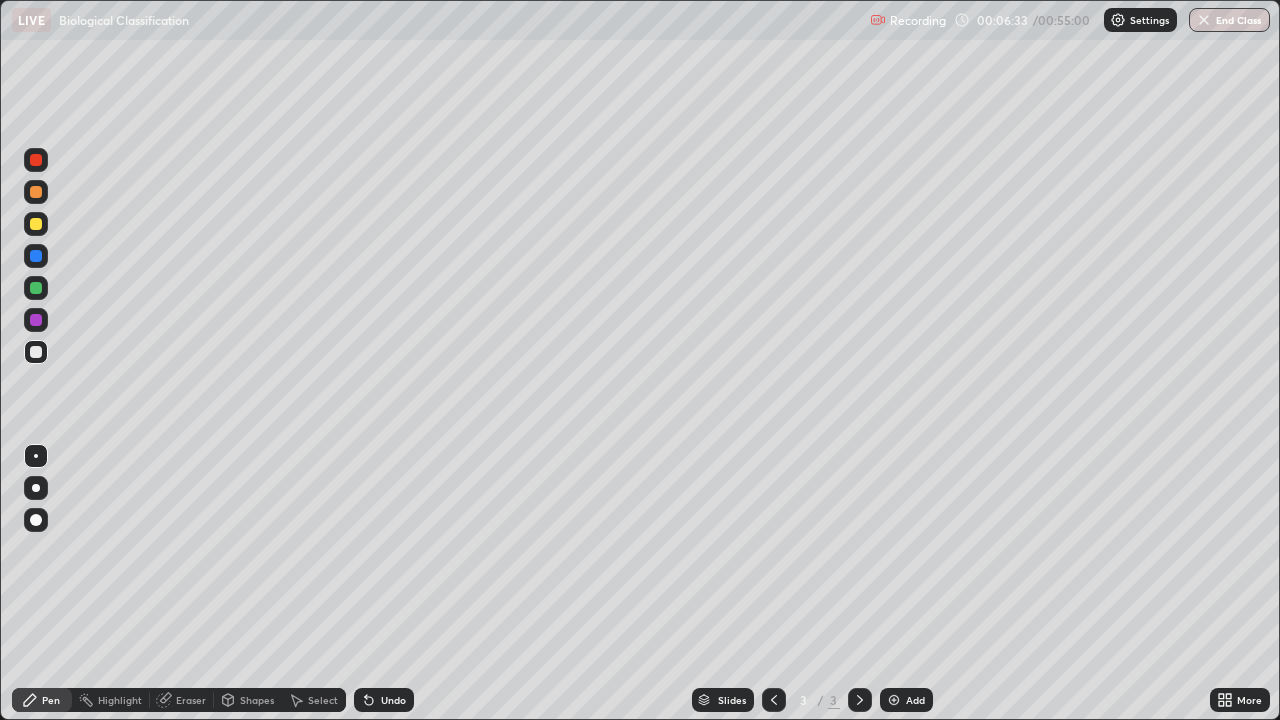 click on "Add" at bounding box center (906, 700) 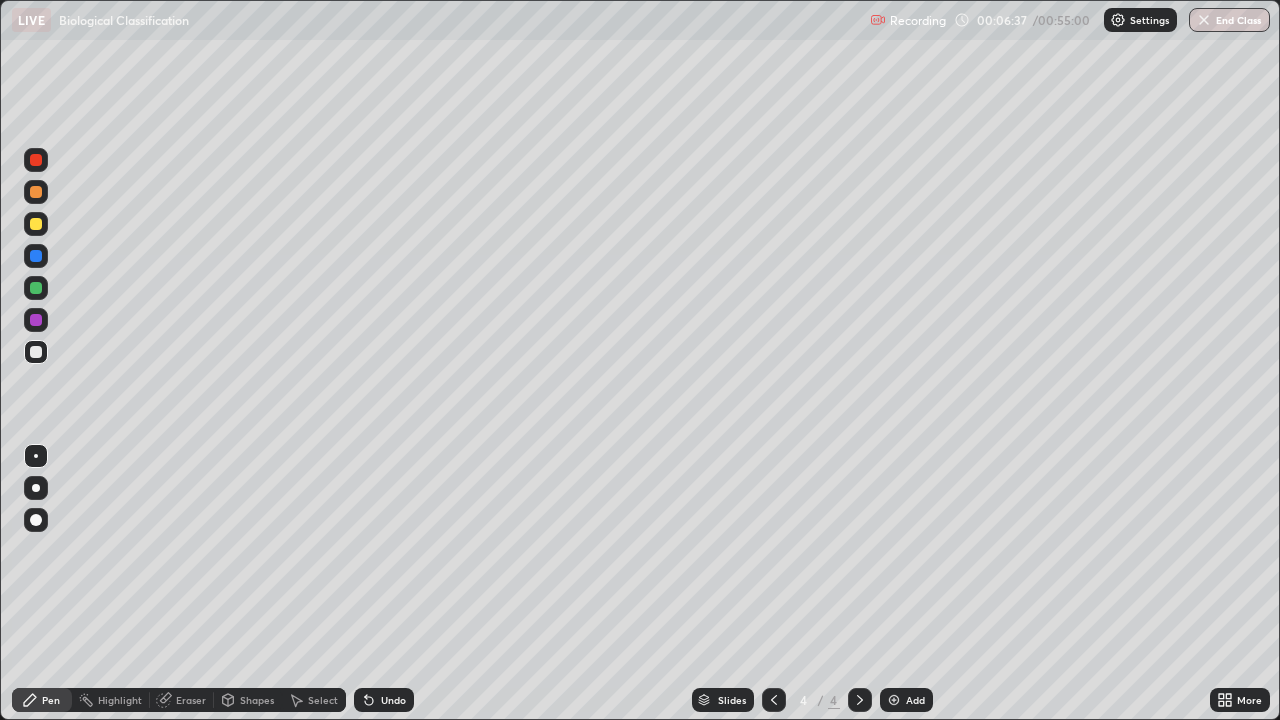 click at bounding box center (36, 288) 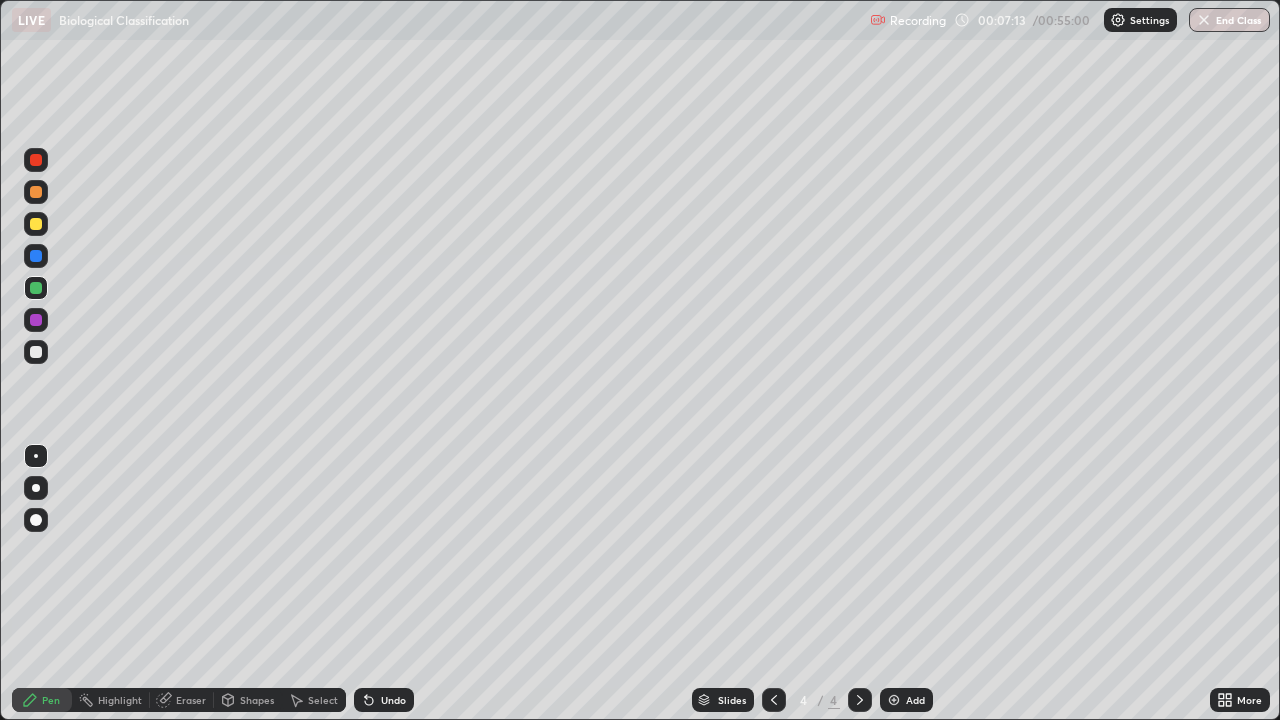 click at bounding box center (36, 224) 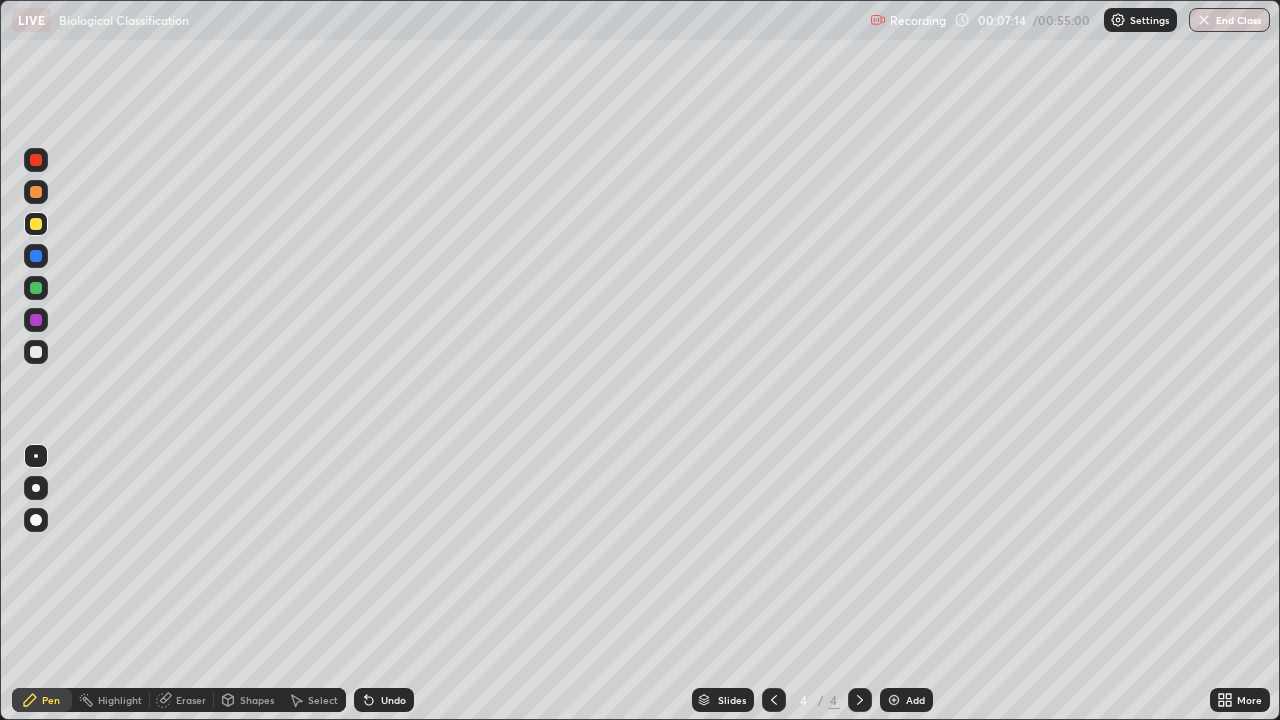click at bounding box center (36, 488) 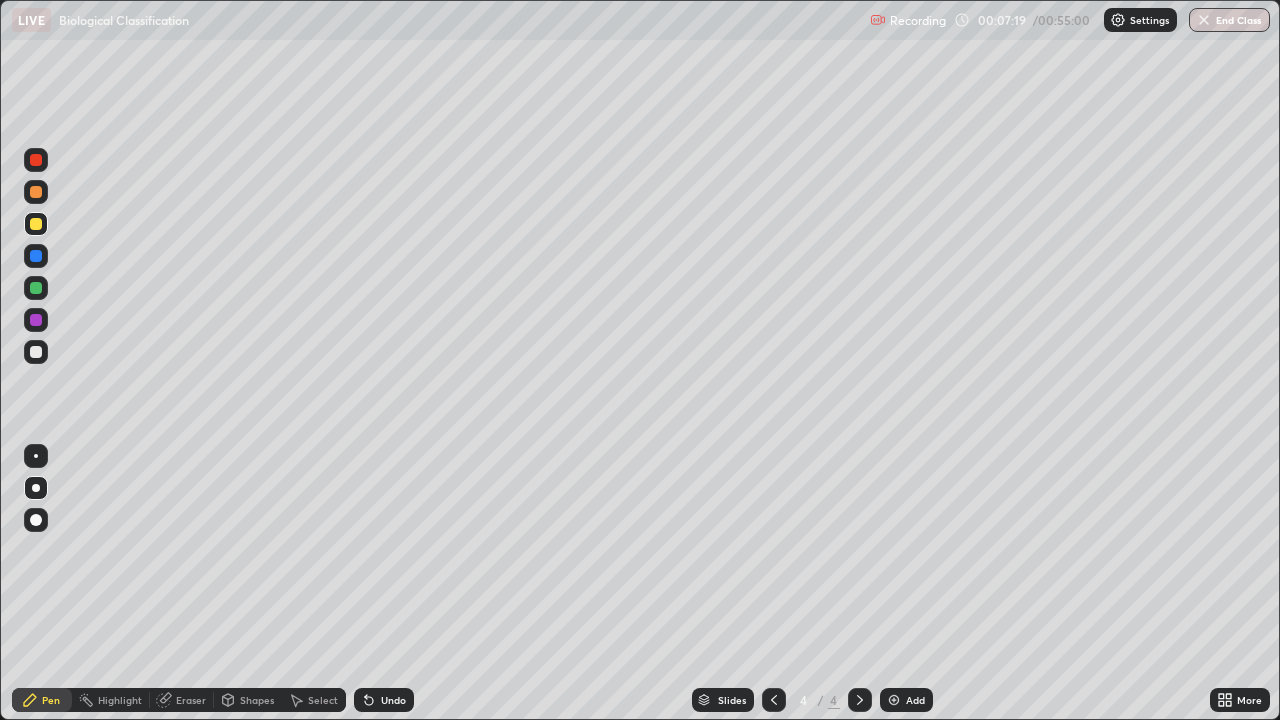 click at bounding box center (36, 352) 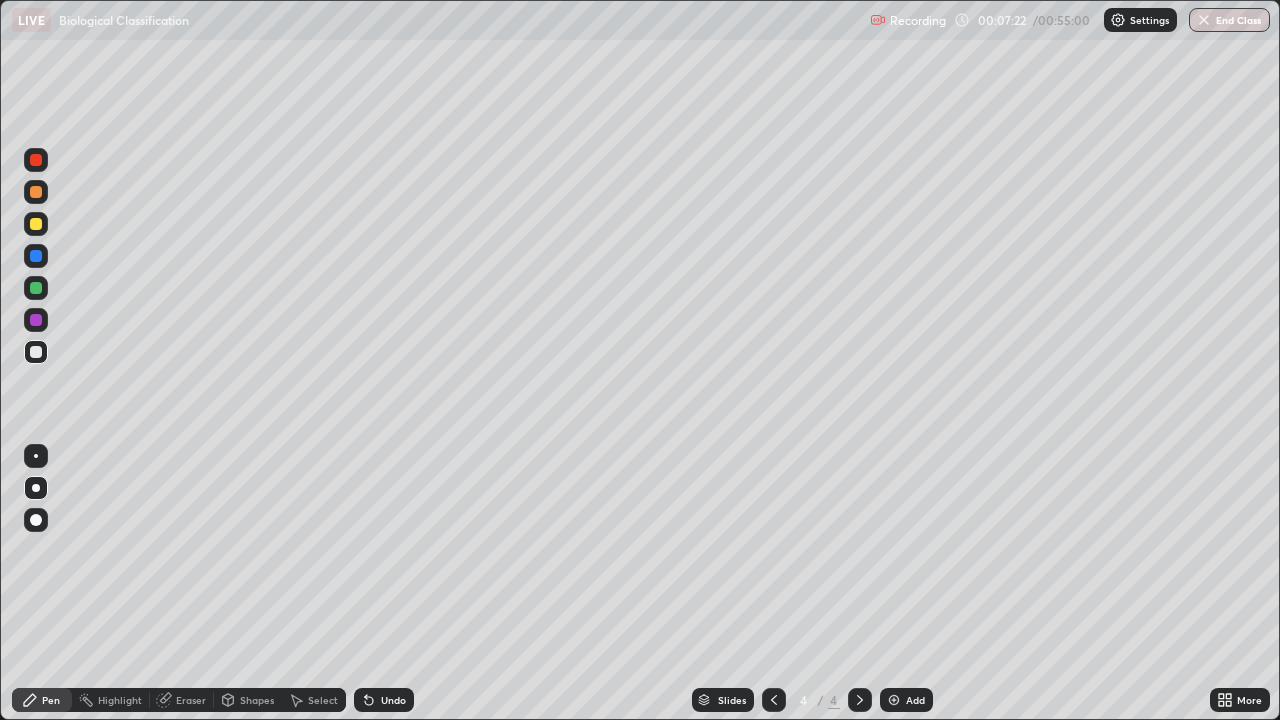 click at bounding box center (36, 456) 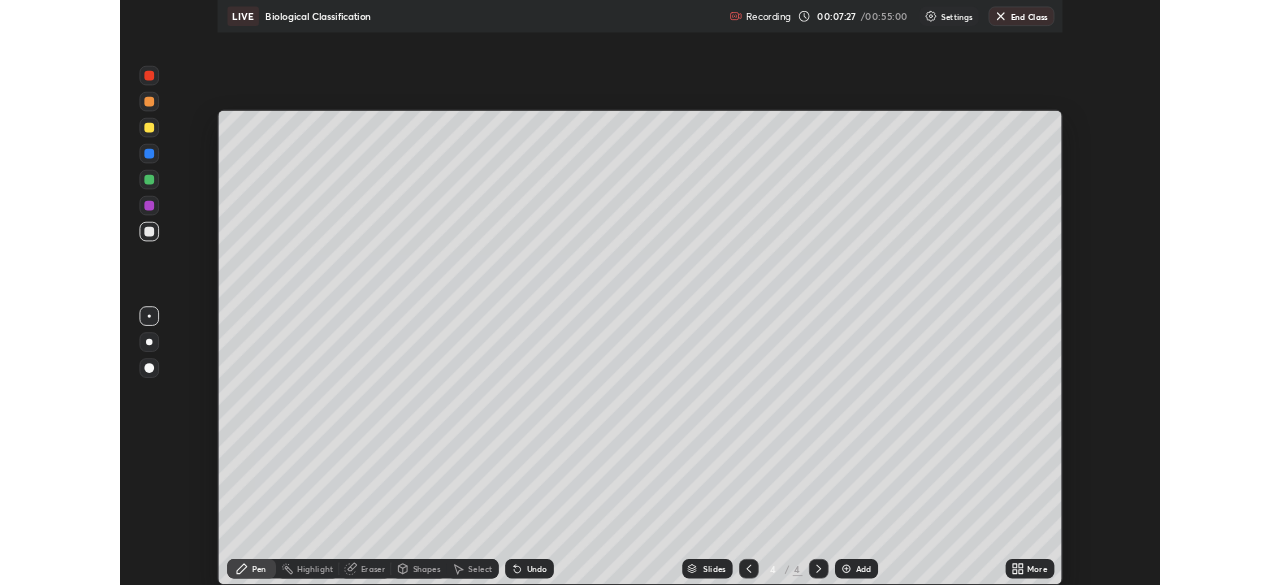 scroll, scrollTop: 585, scrollLeft: 1280, axis: both 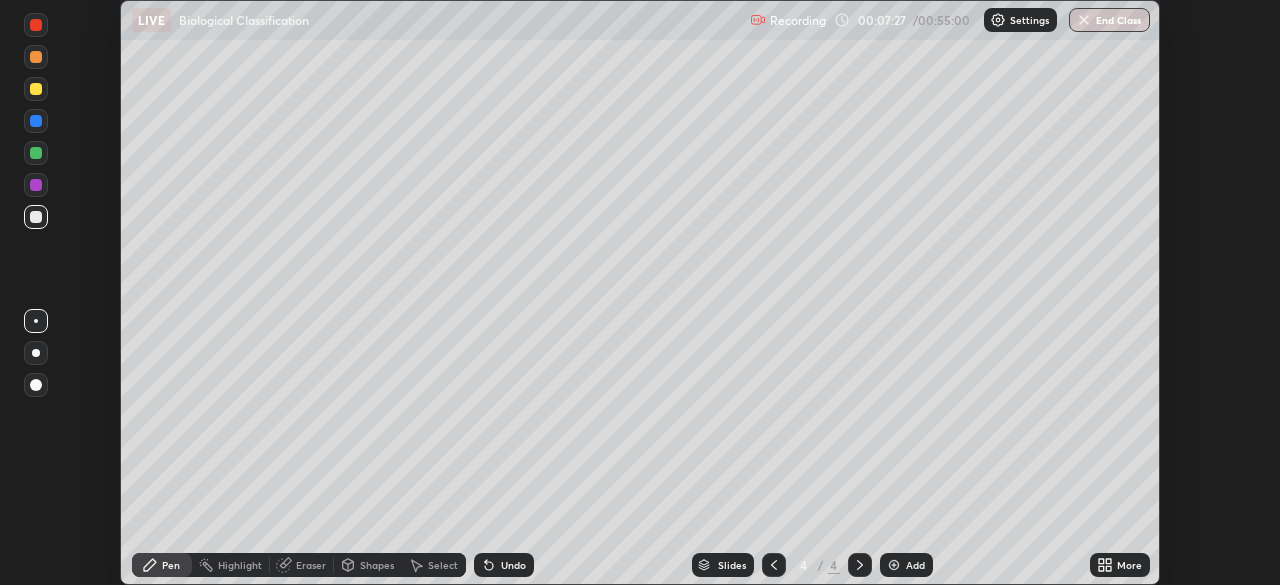 click on "LIVE Biological Classification" at bounding box center (437, 20) 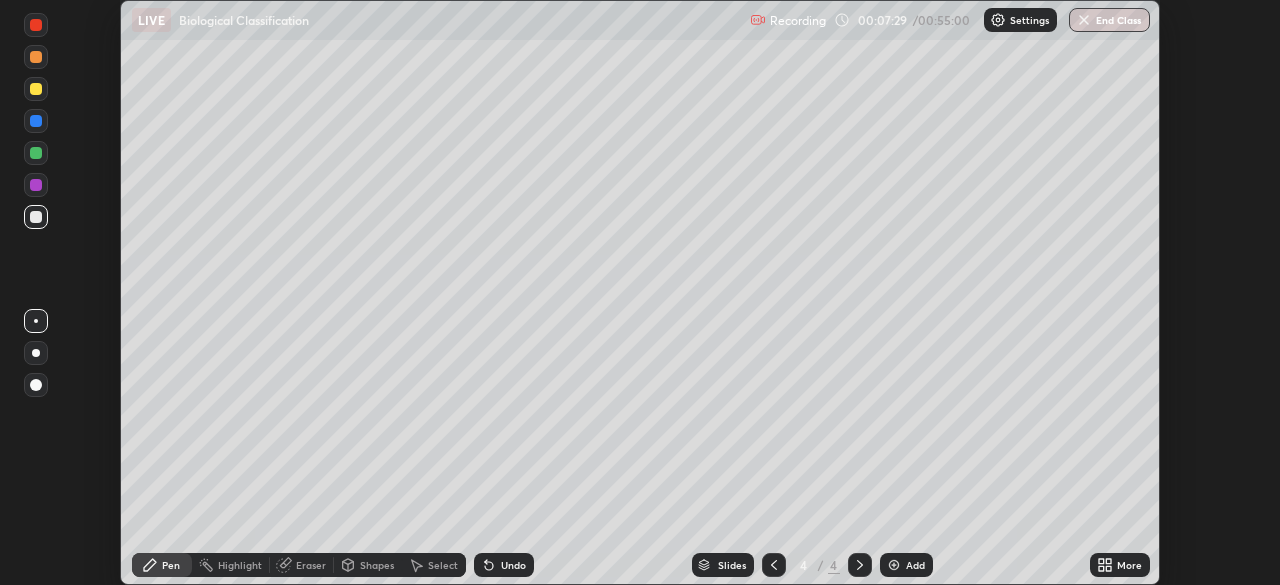 click 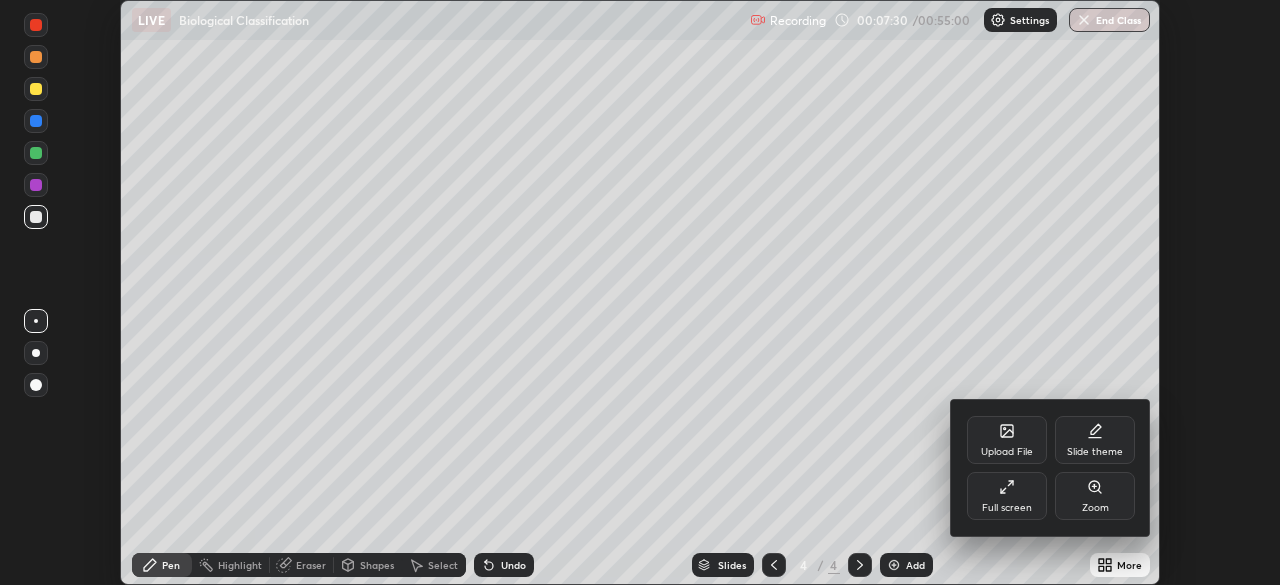 click 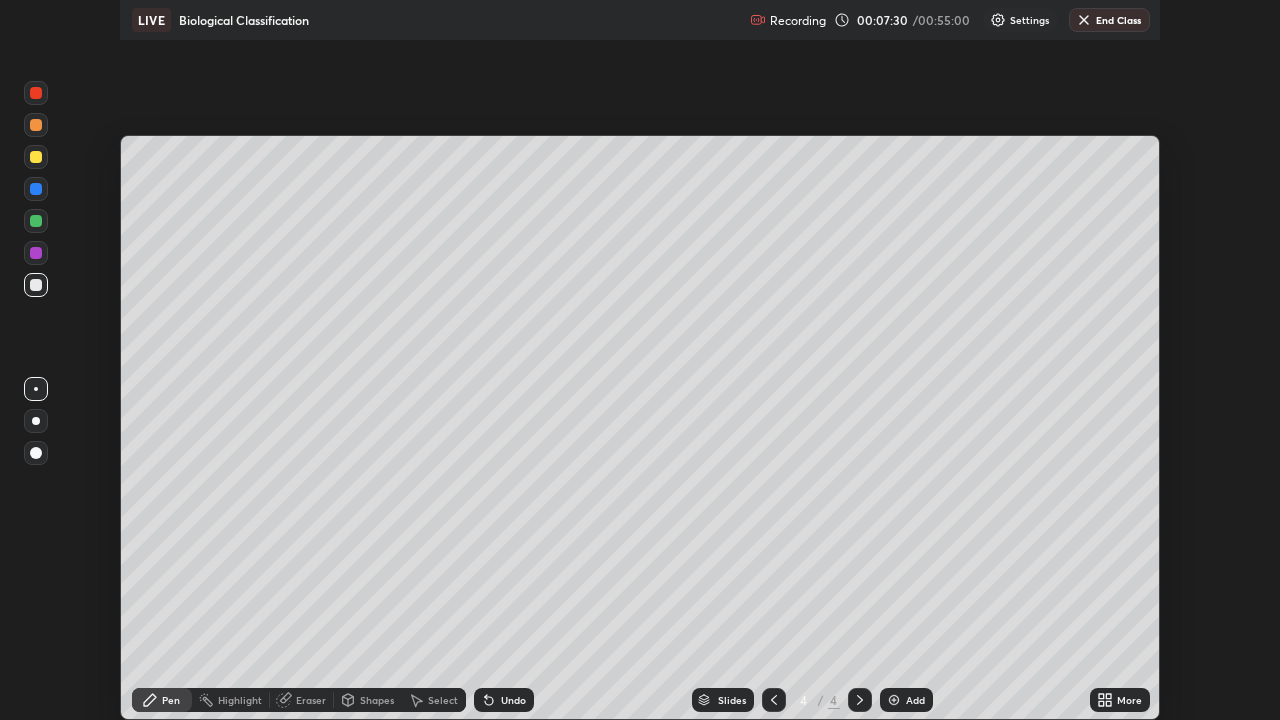 scroll, scrollTop: 99280, scrollLeft: 98720, axis: both 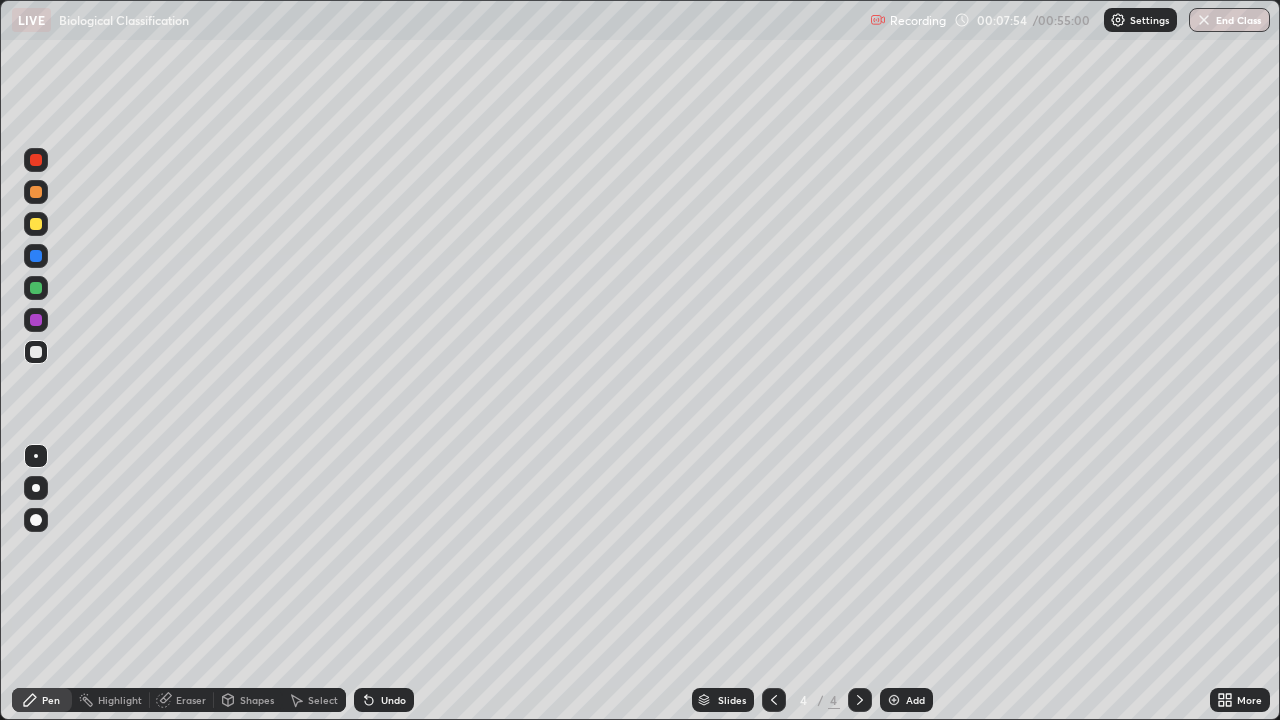 click at bounding box center (36, 288) 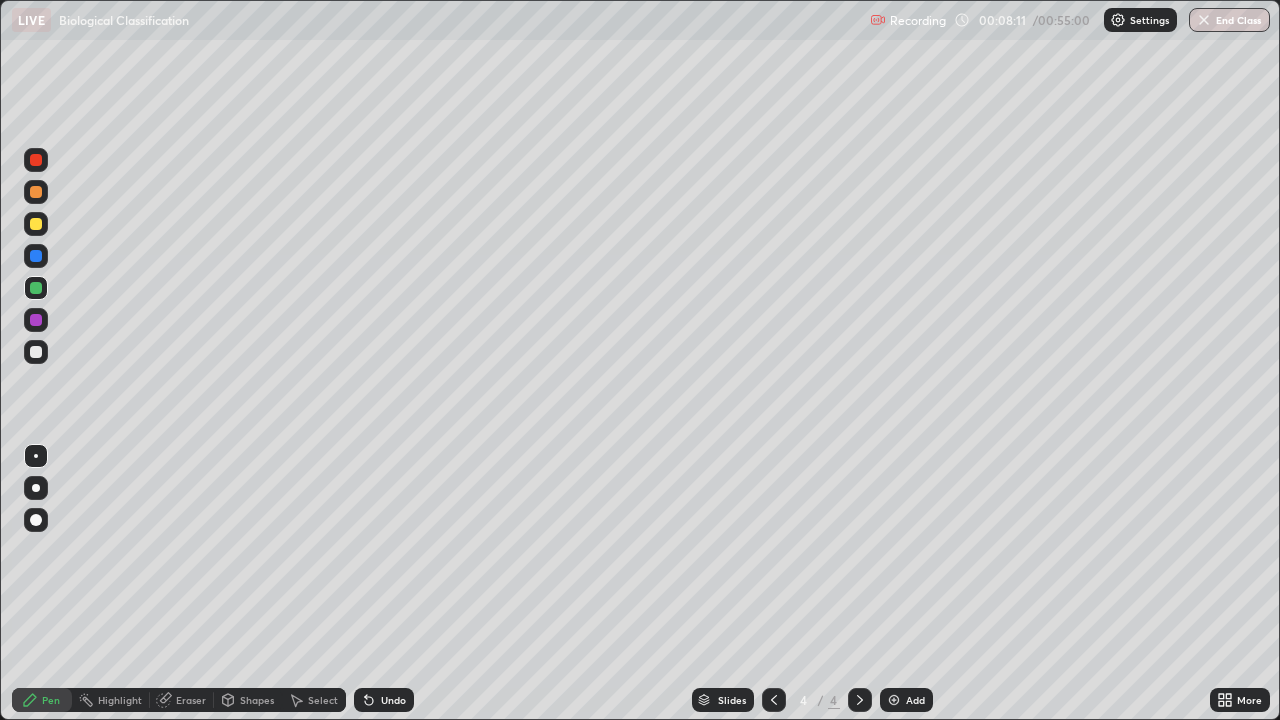 click at bounding box center [36, 224] 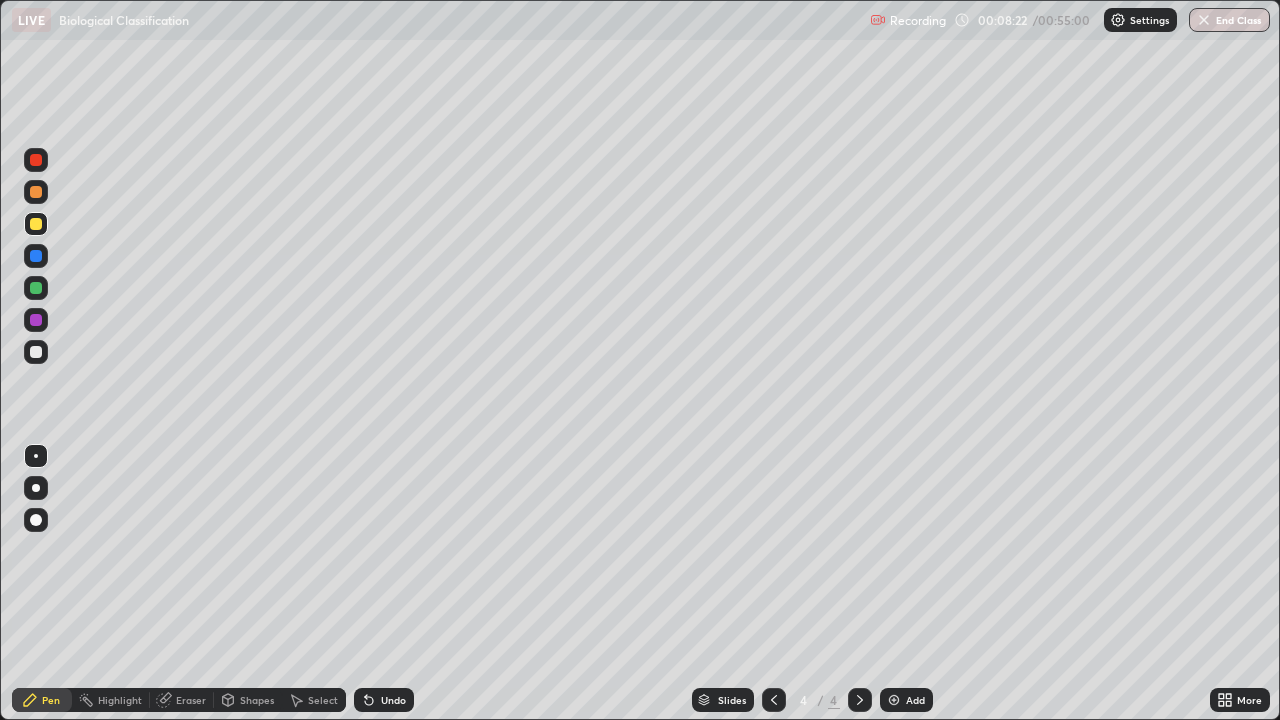 click at bounding box center [36, 352] 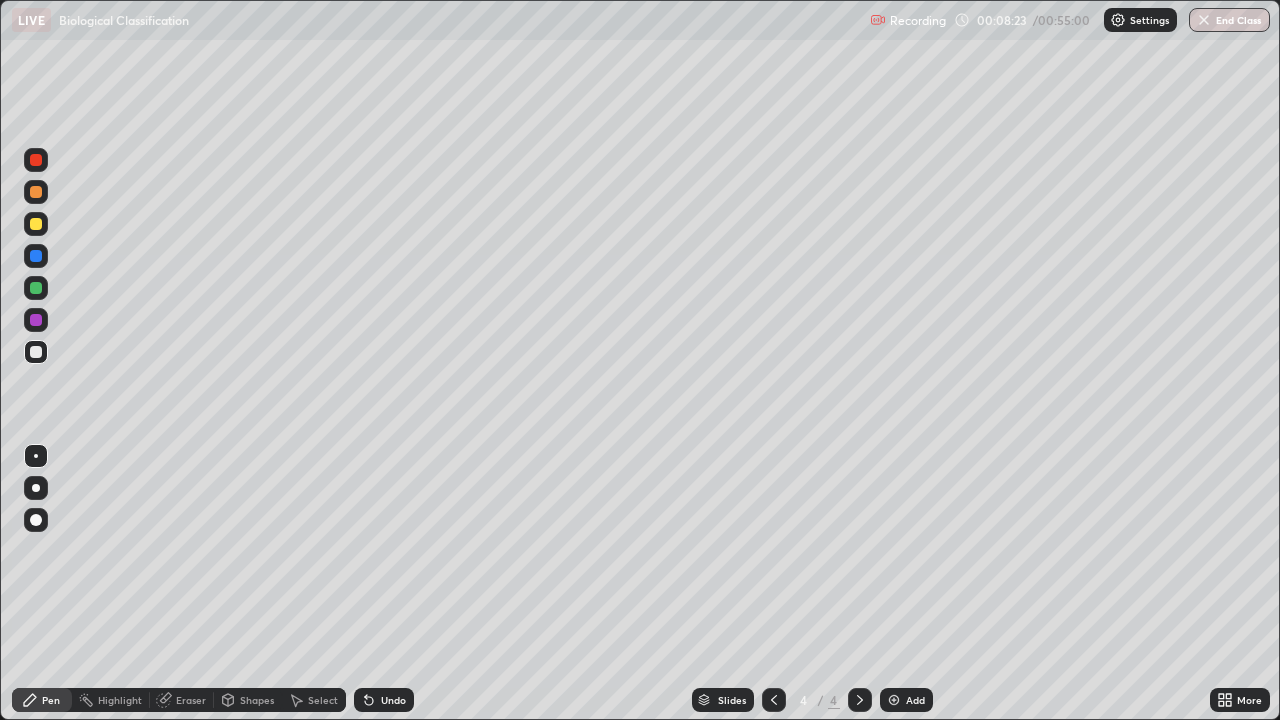 click at bounding box center [36, 456] 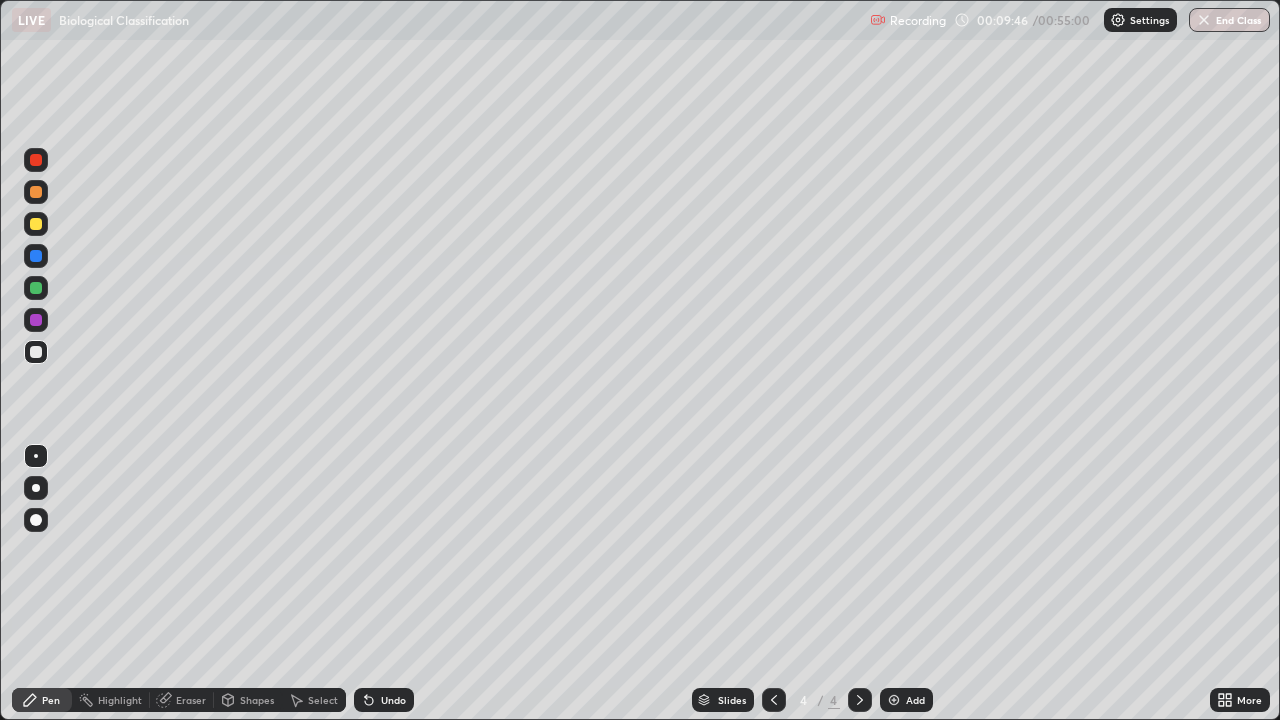 click at bounding box center [36, 288] 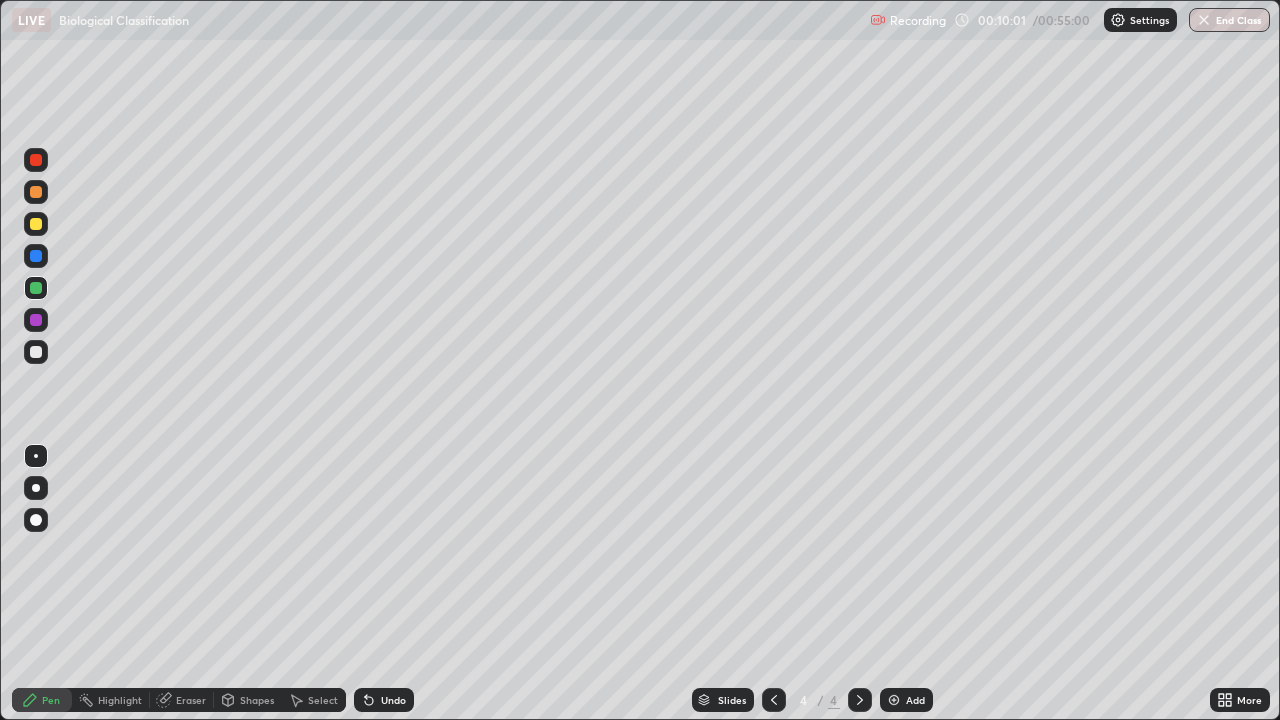 click at bounding box center (36, 352) 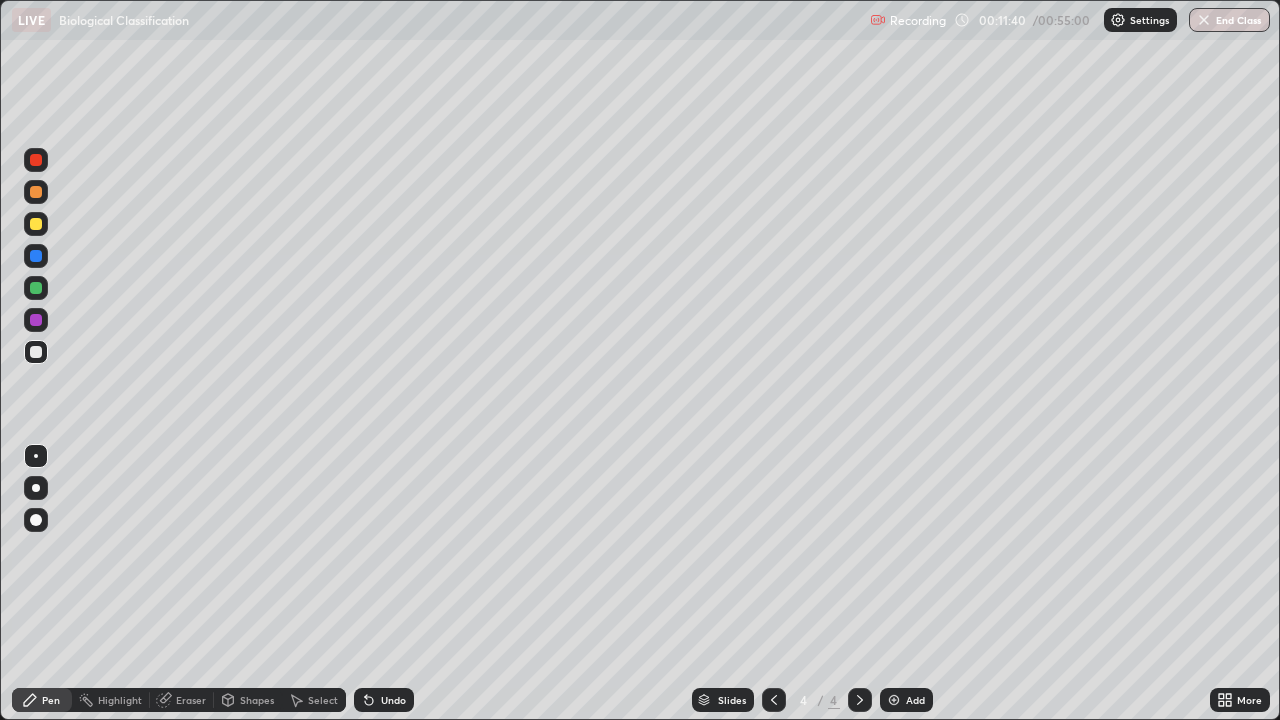 click on "Eraser" at bounding box center (191, 700) 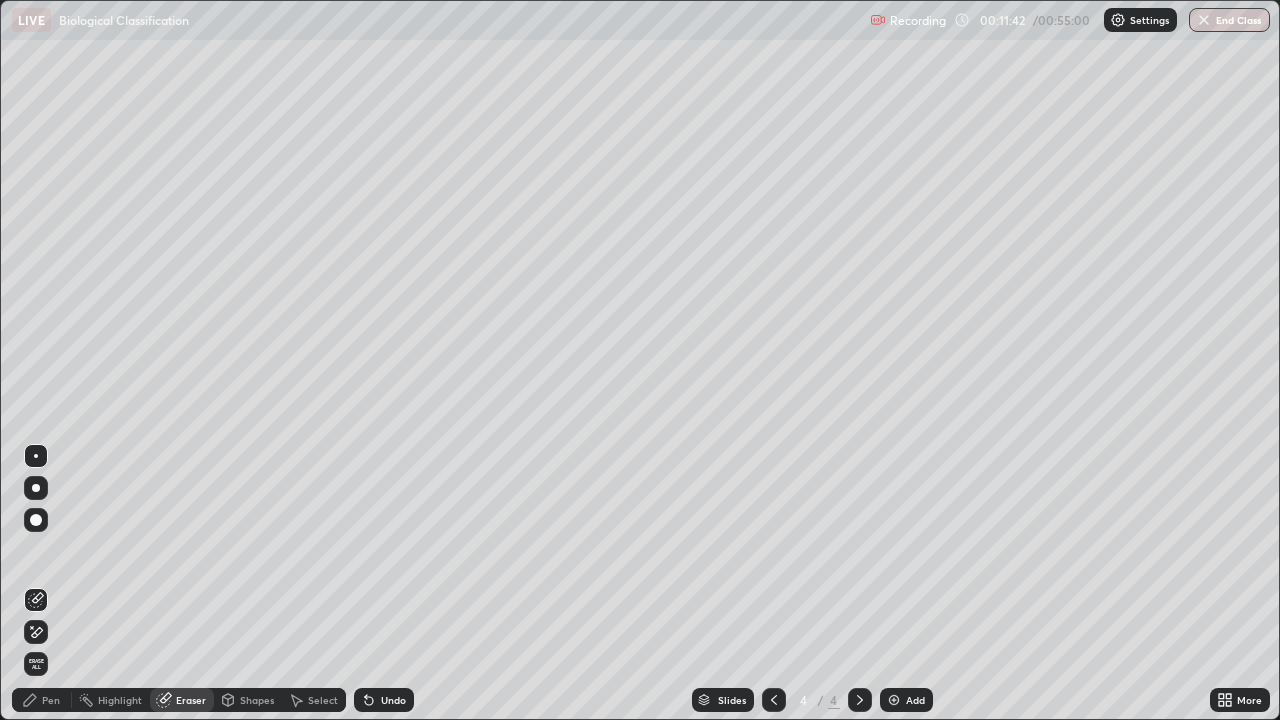 click on "Pen" at bounding box center [51, 700] 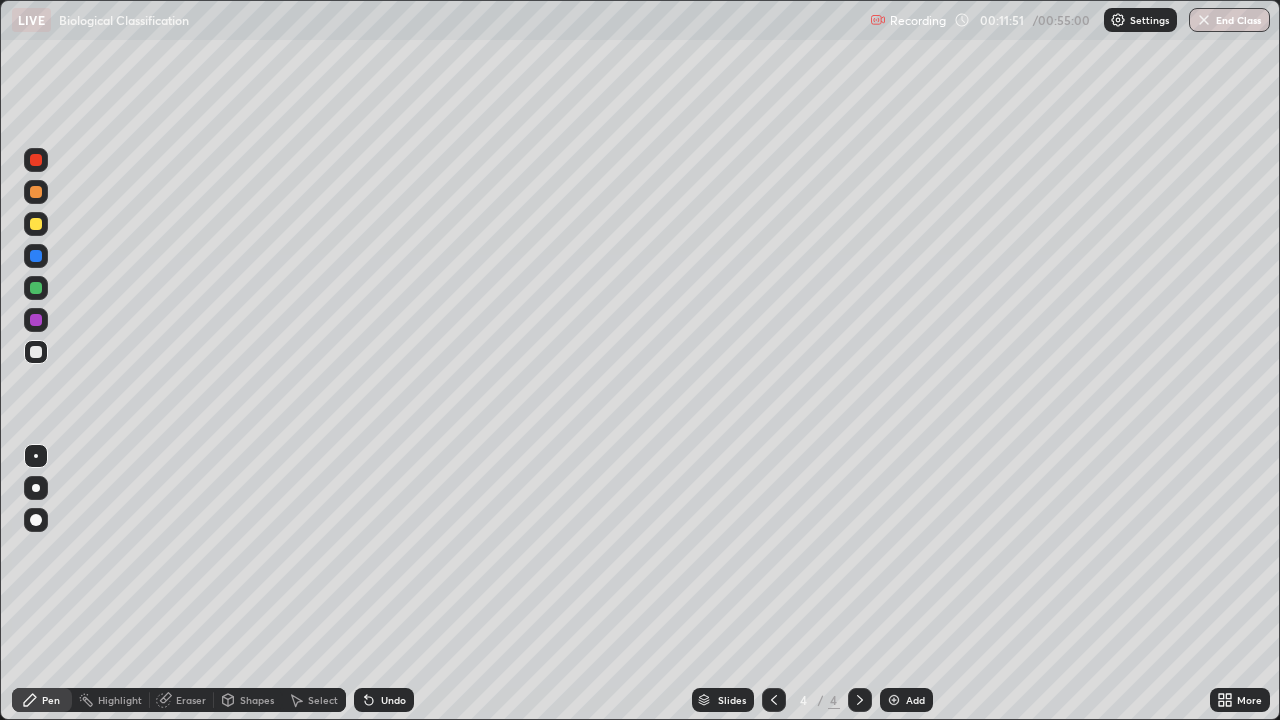 click on "Eraser" at bounding box center [191, 700] 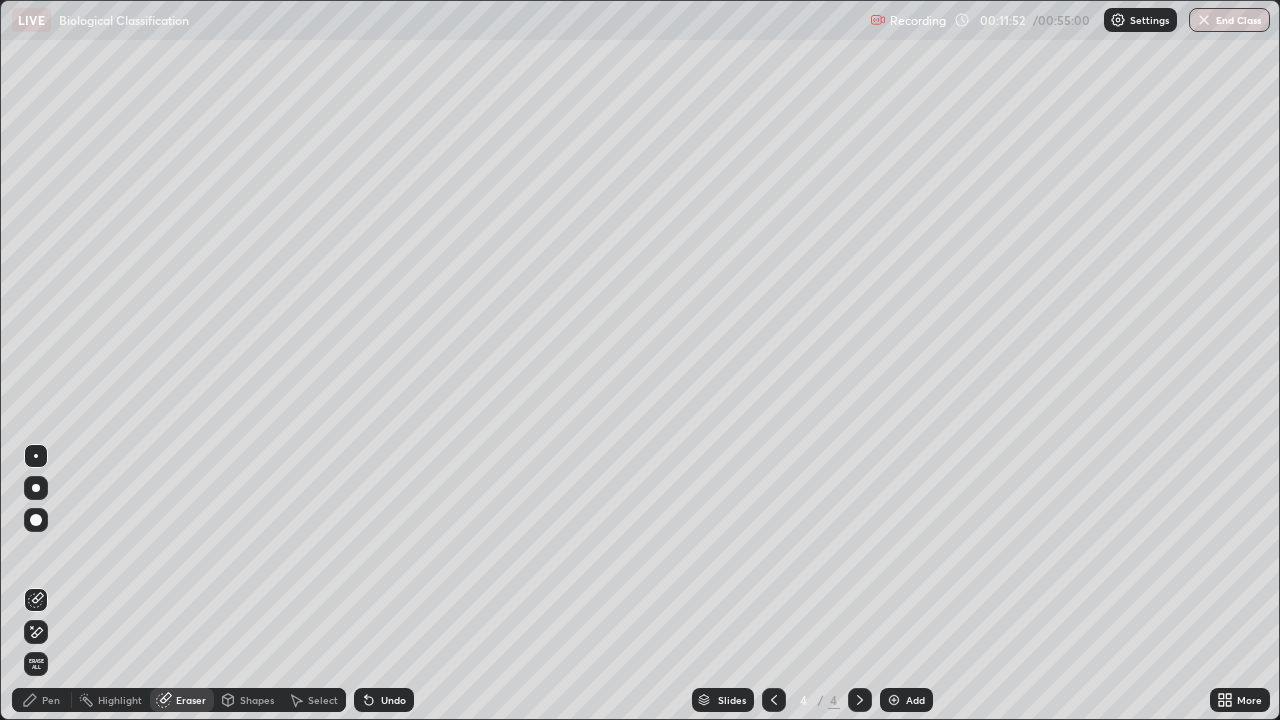 click on "Pen" at bounding box center (51, 700) 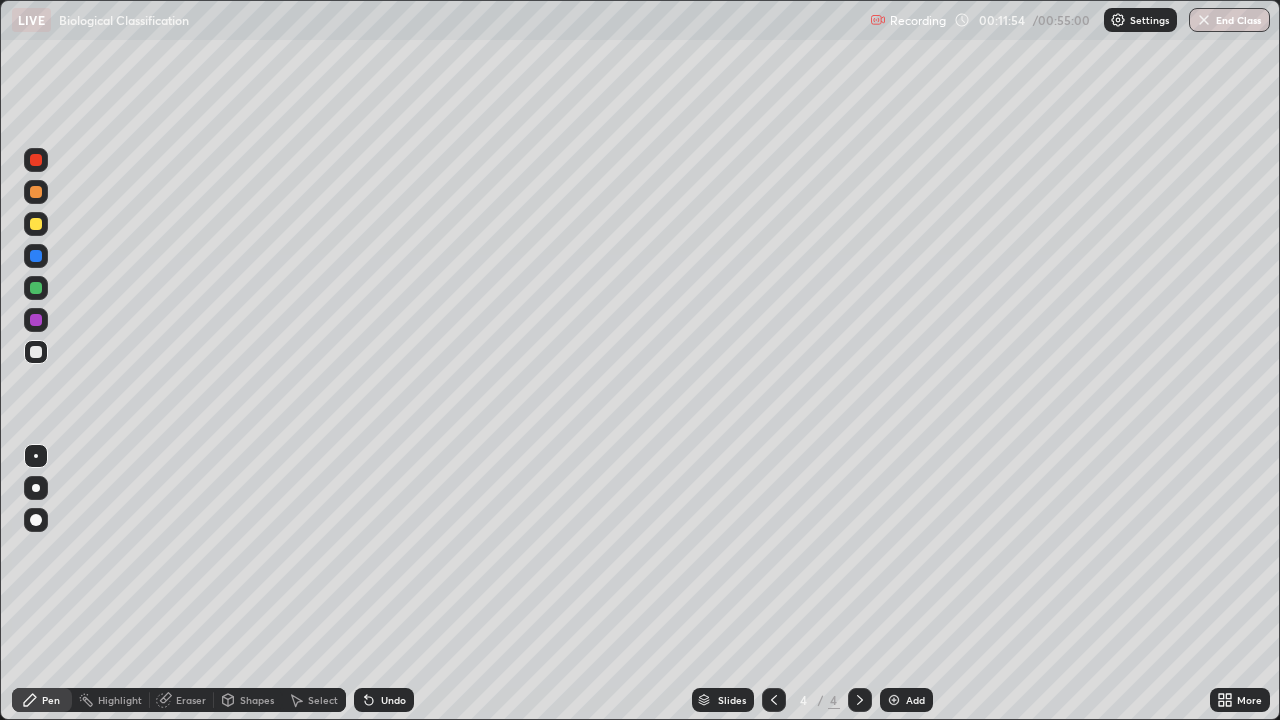 click on "Eraser" at bounding box center (191, 700) 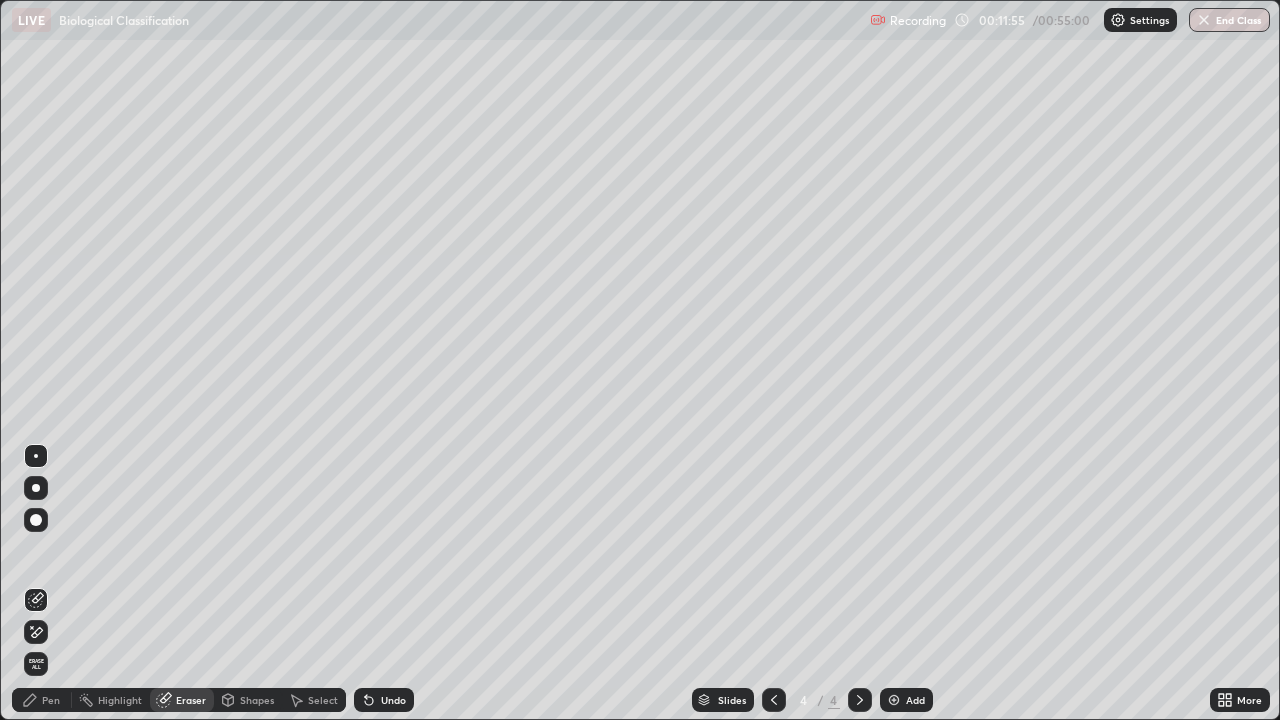 click 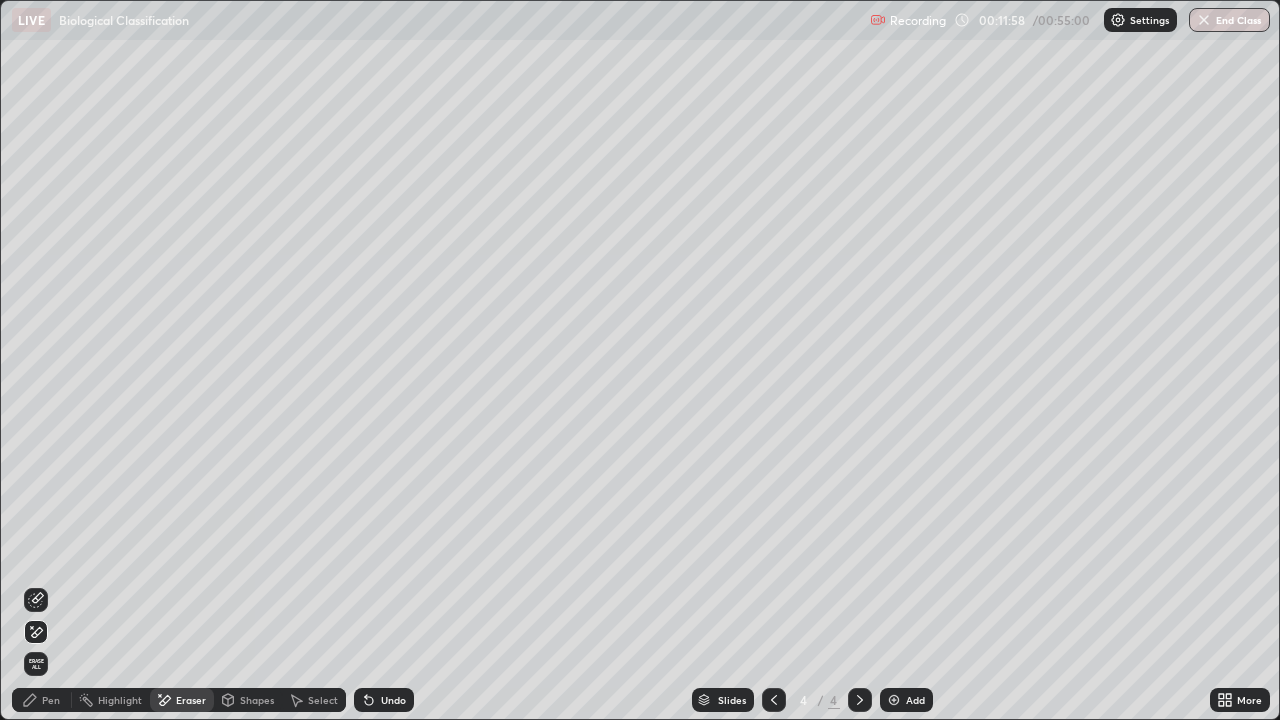 click on "Pen" at bounding box center (42, 700) 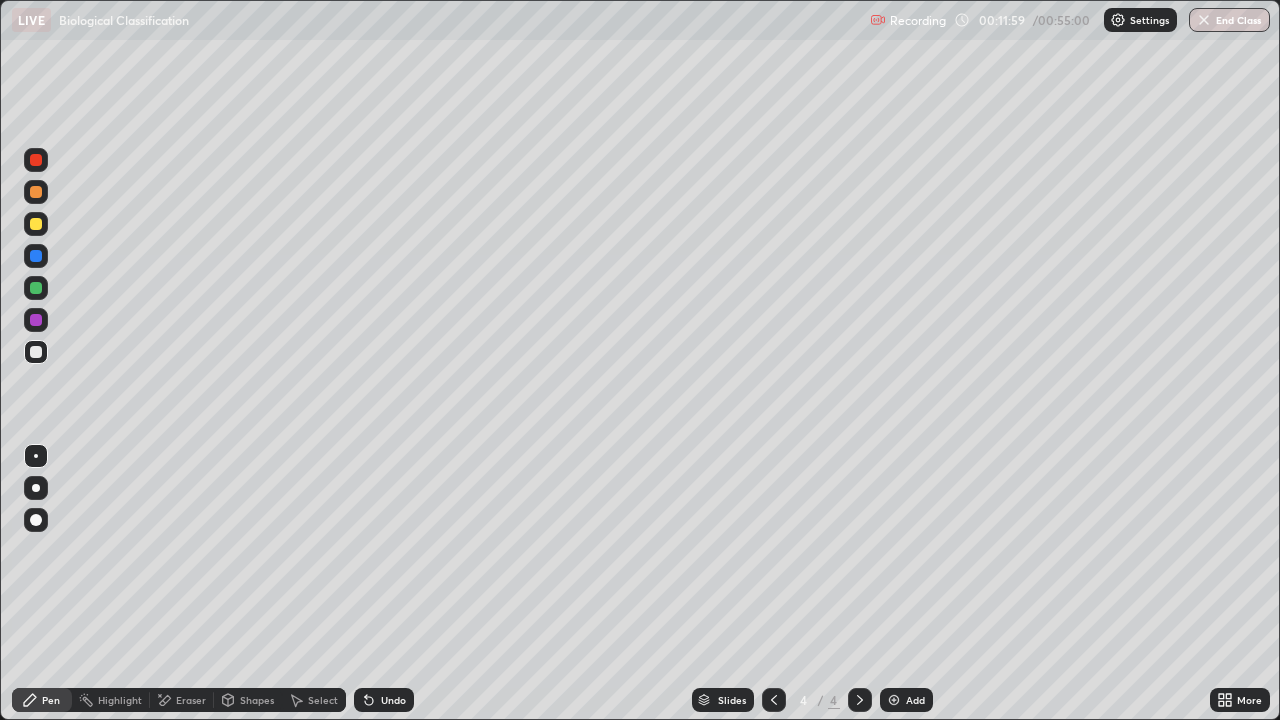 click at bounding box center (36, 352) 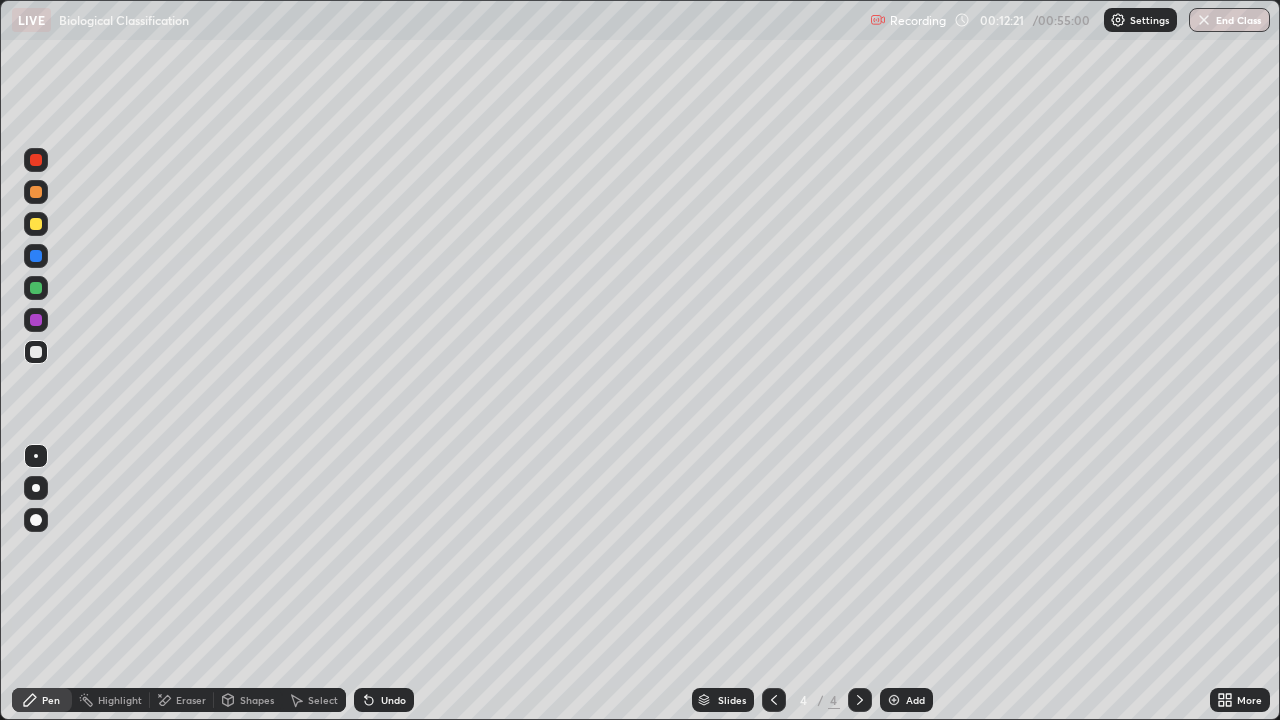 click on "More" at bounding box center (1240, 700) 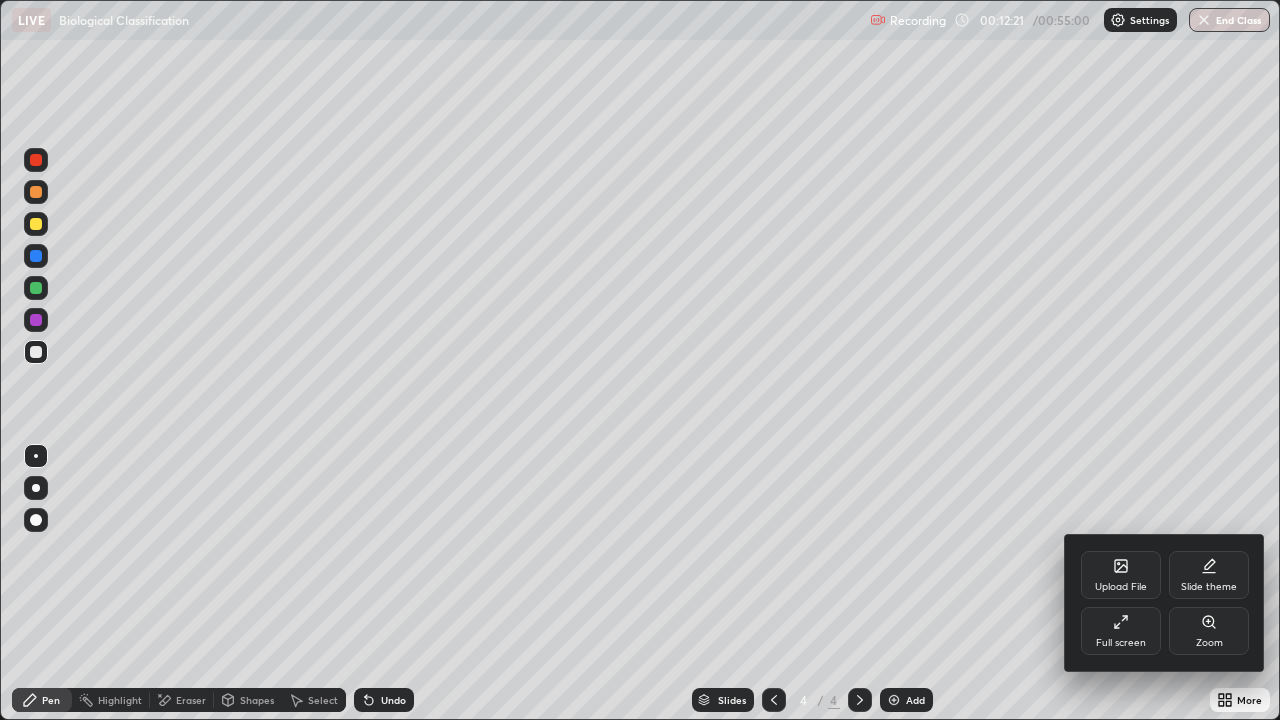 click on "Full screen" at bounding box center (1121, 631) 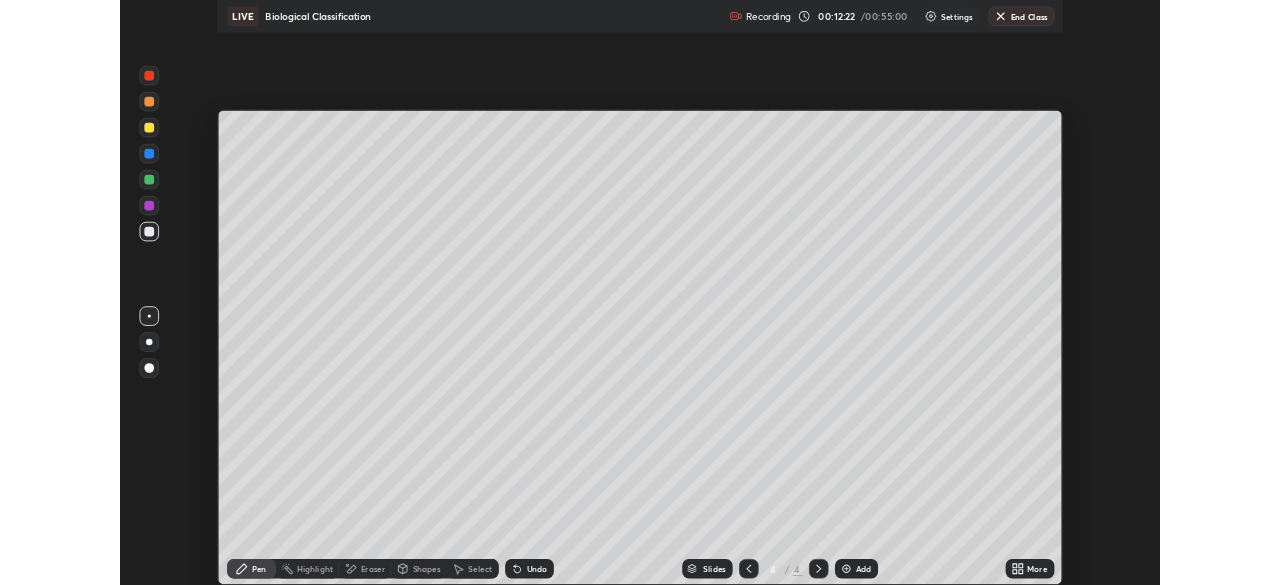 scroll, scrollTop: 585, scrollLeft: 1280, axis: both 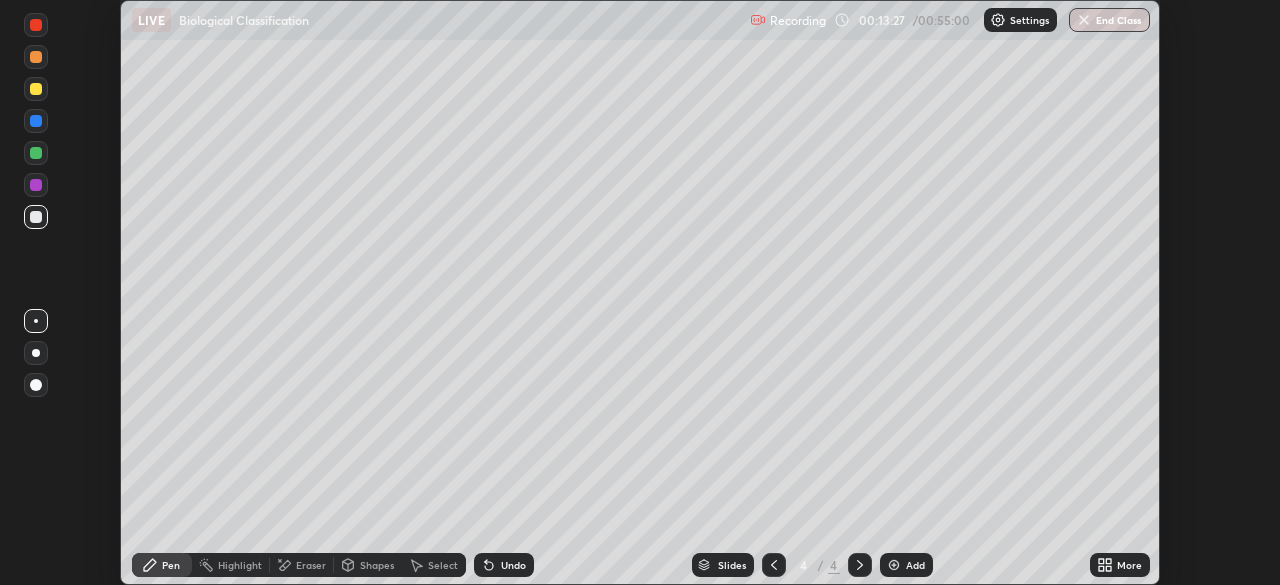 click on "More" at bounding box center [1129, 565] 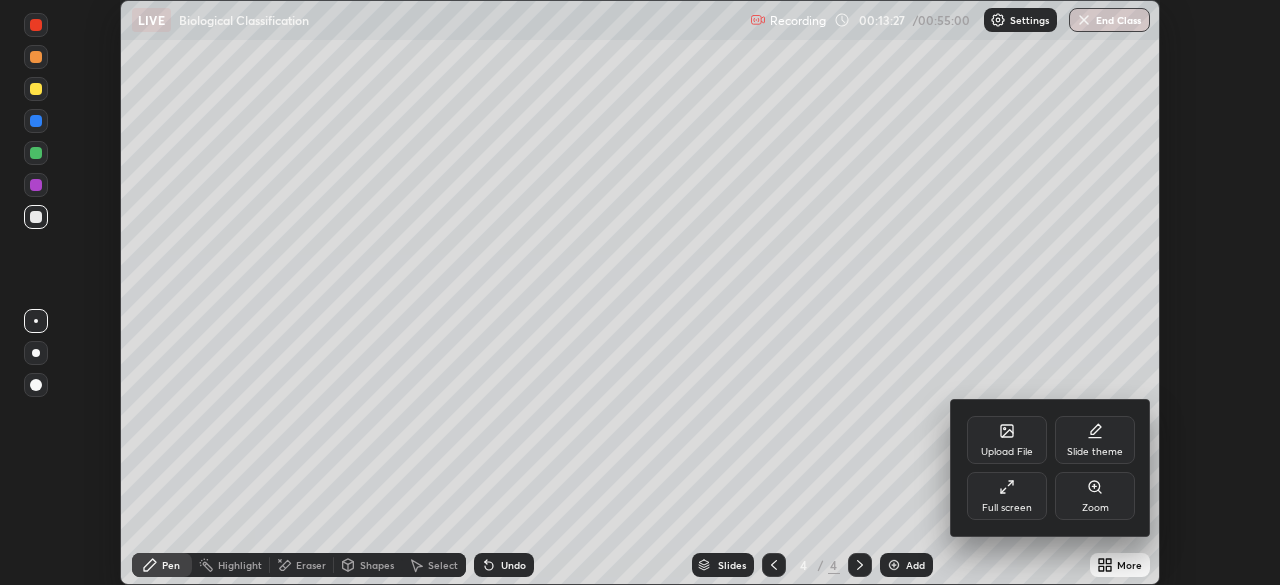 click 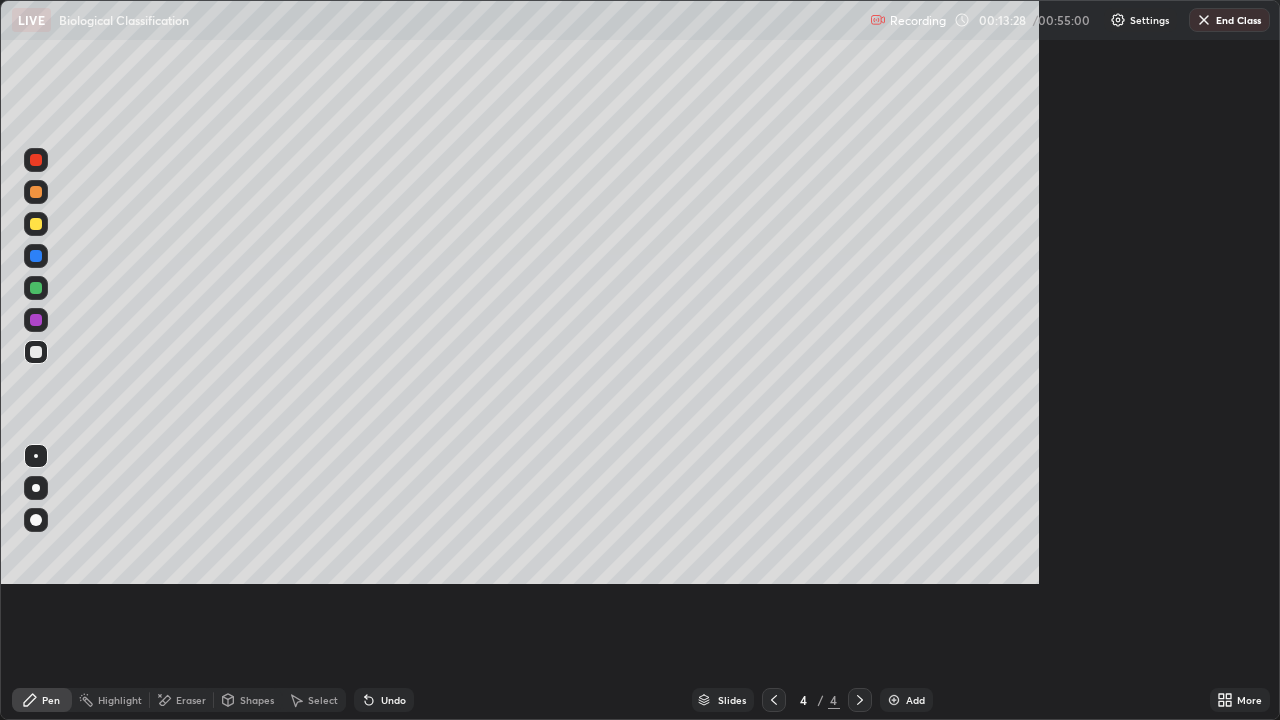 scroll, scrollTop: 99280, scrollLeft: 98720, axis: both 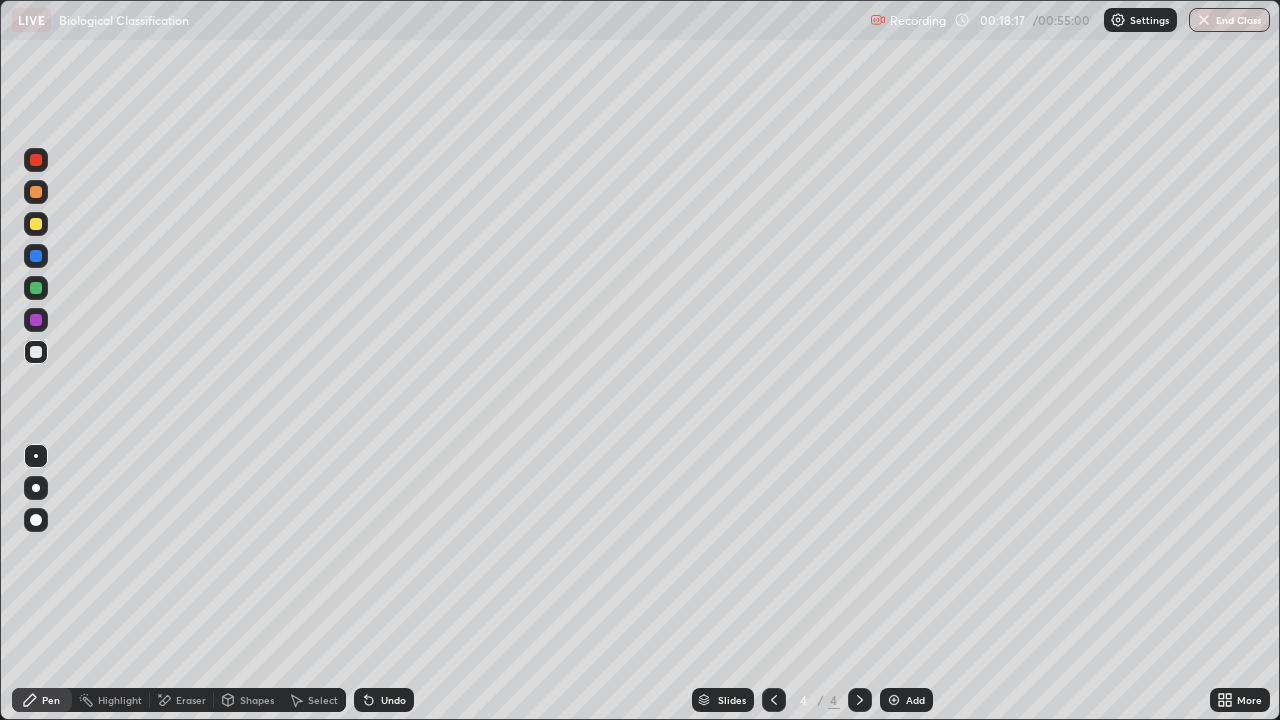 click on "Eraser" at bounding box center (182, 700) 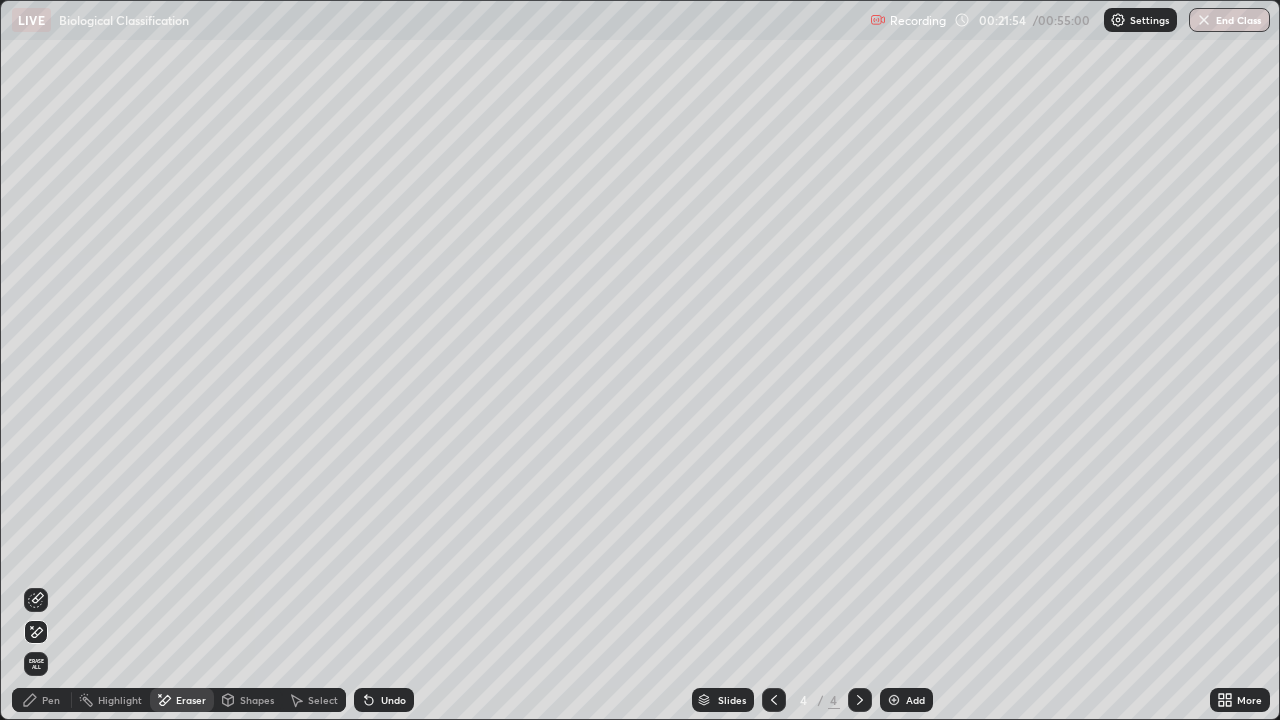 click 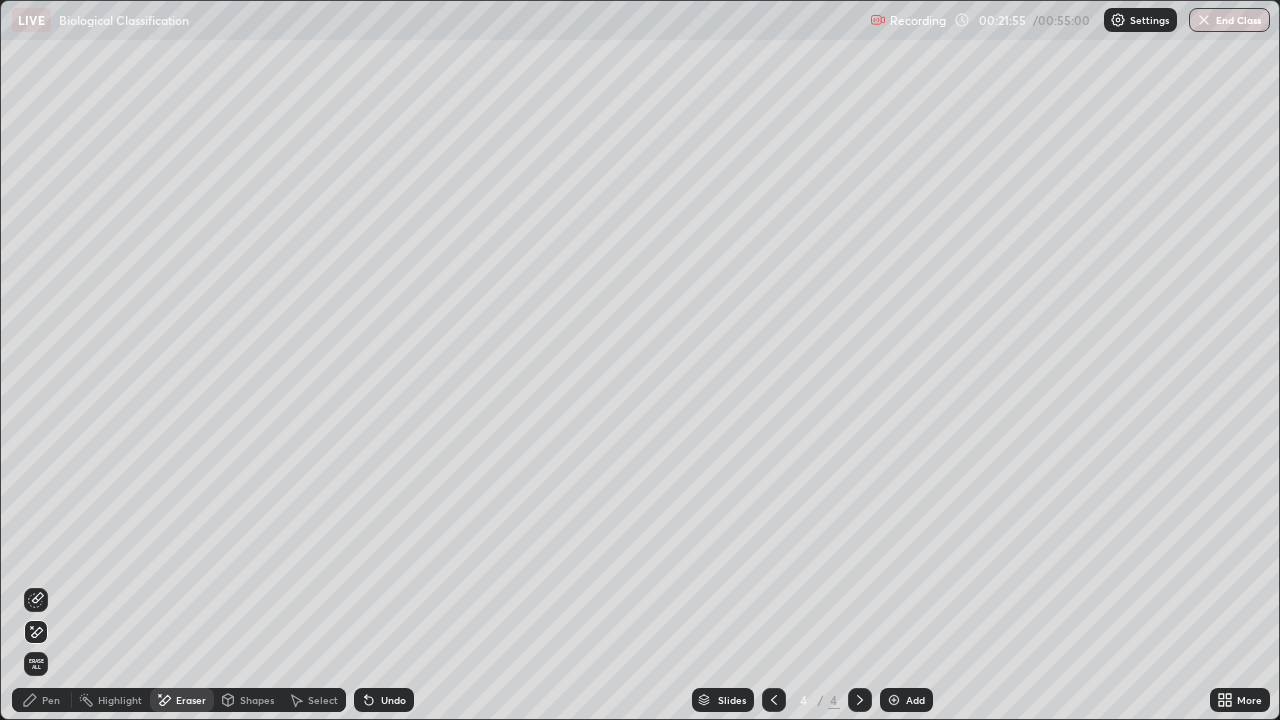 click 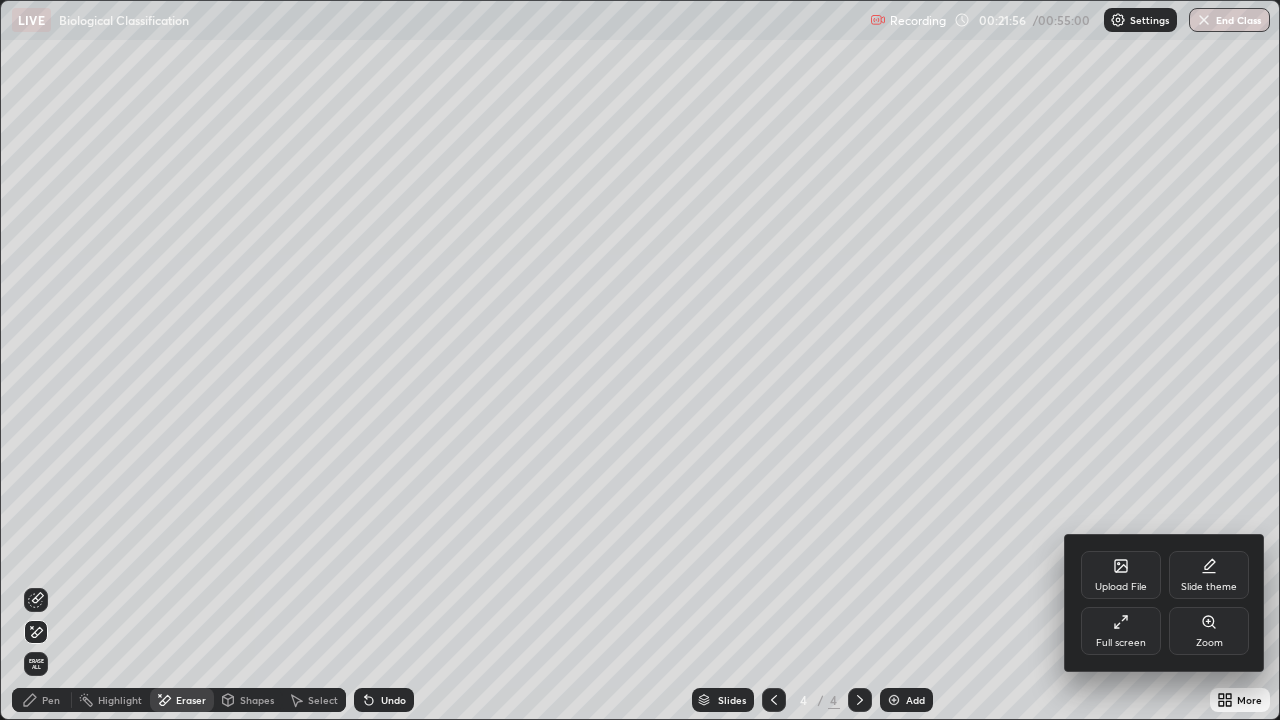 click on "Full screen" at bounding box center (1121, 631) 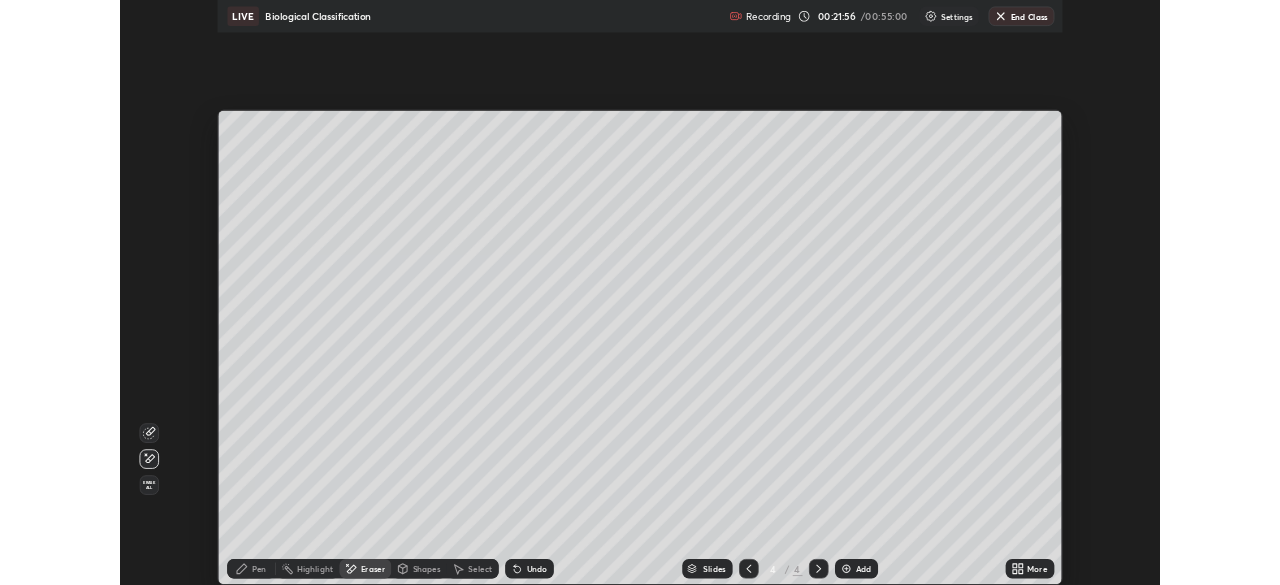 scroll, scrollTop: 585, scrollLeft: 1280, axis: both 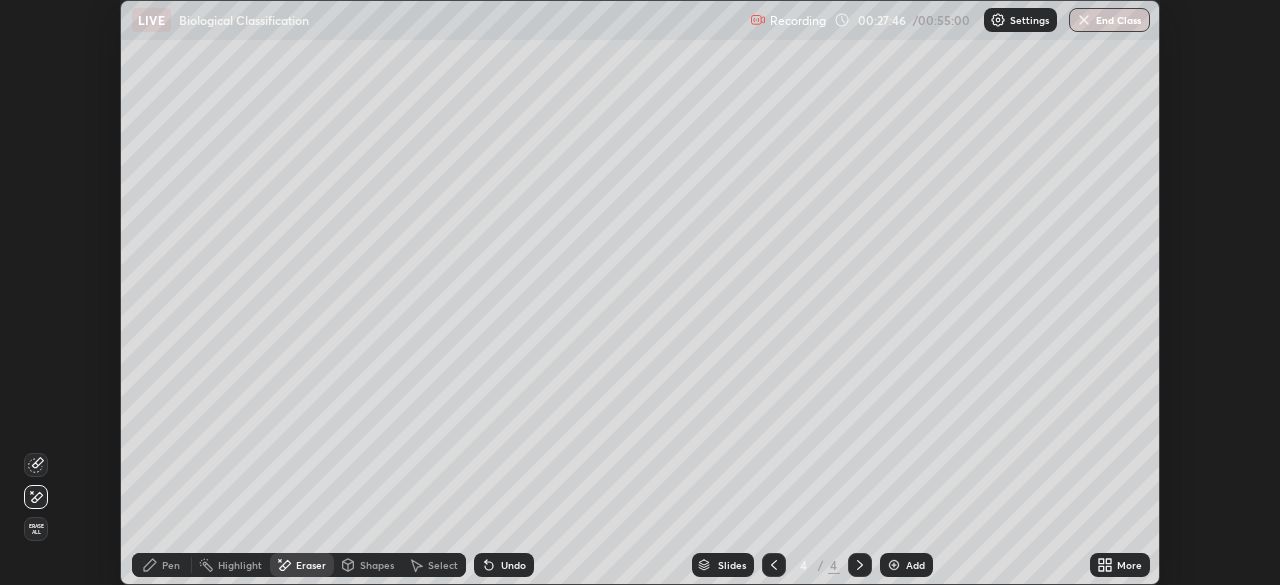 click on "More" at bounding box center [1120, 565] 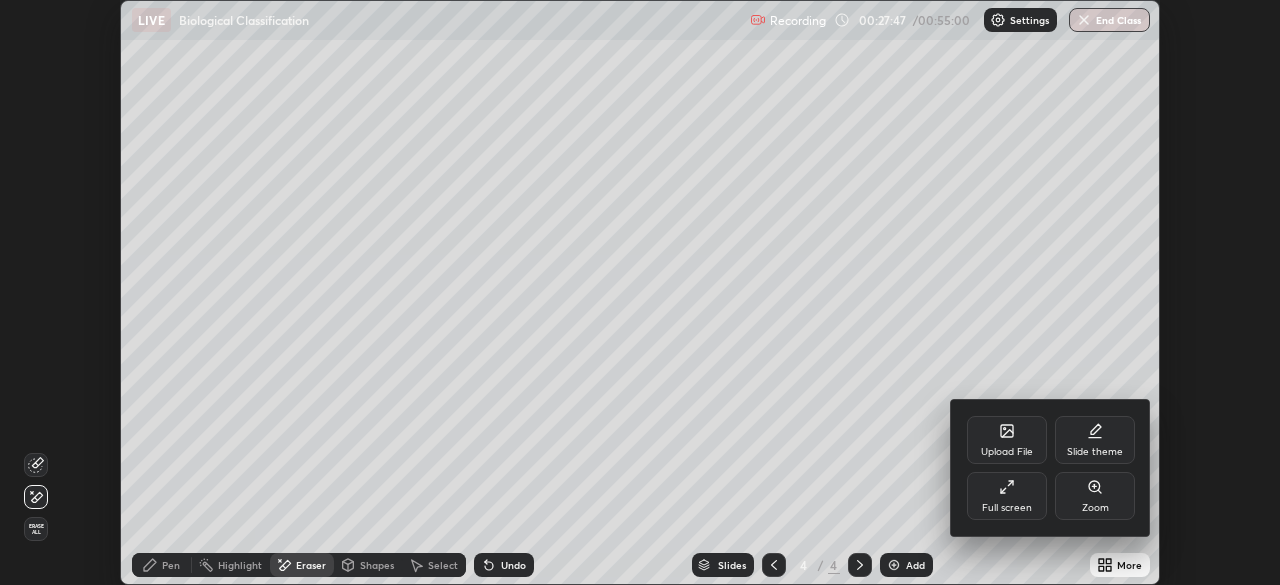 click on "Full screen" at bounding box center (1007, 496) 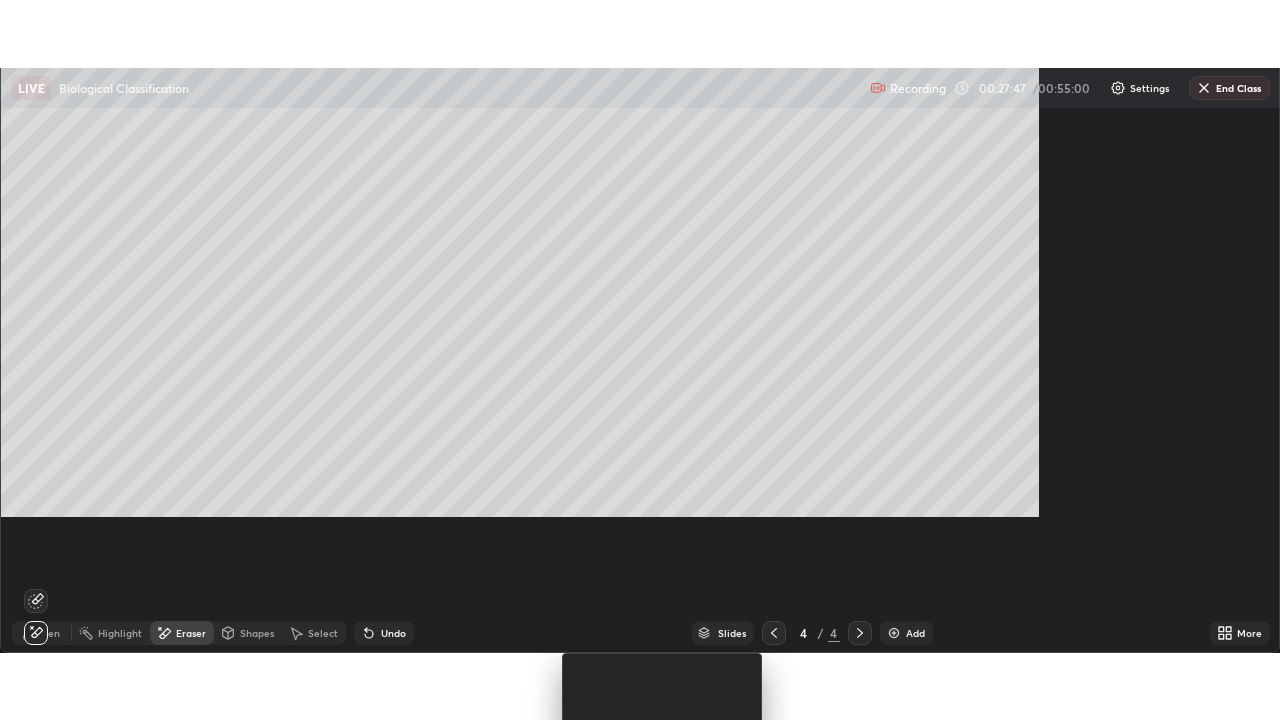 scroll, scrollTop: 99280, scrollLeft: 98720, axis: both 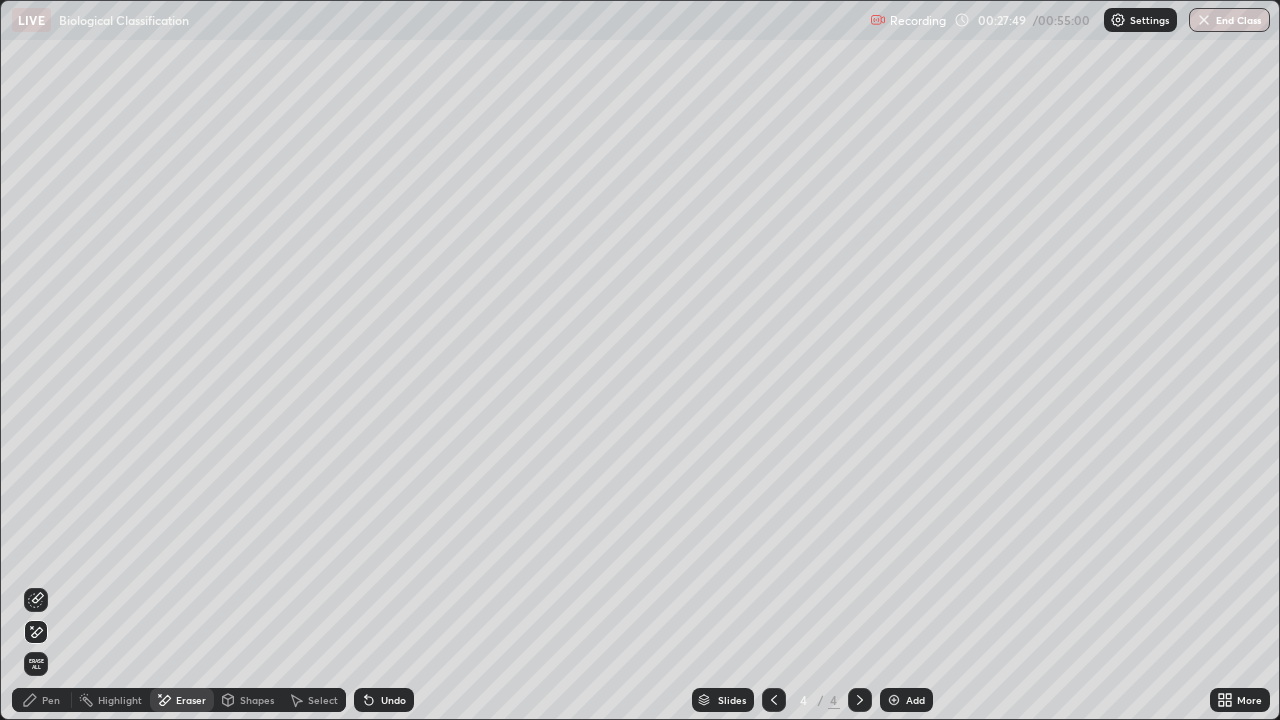 click on "End Class" at bounding box center (1229, 20) 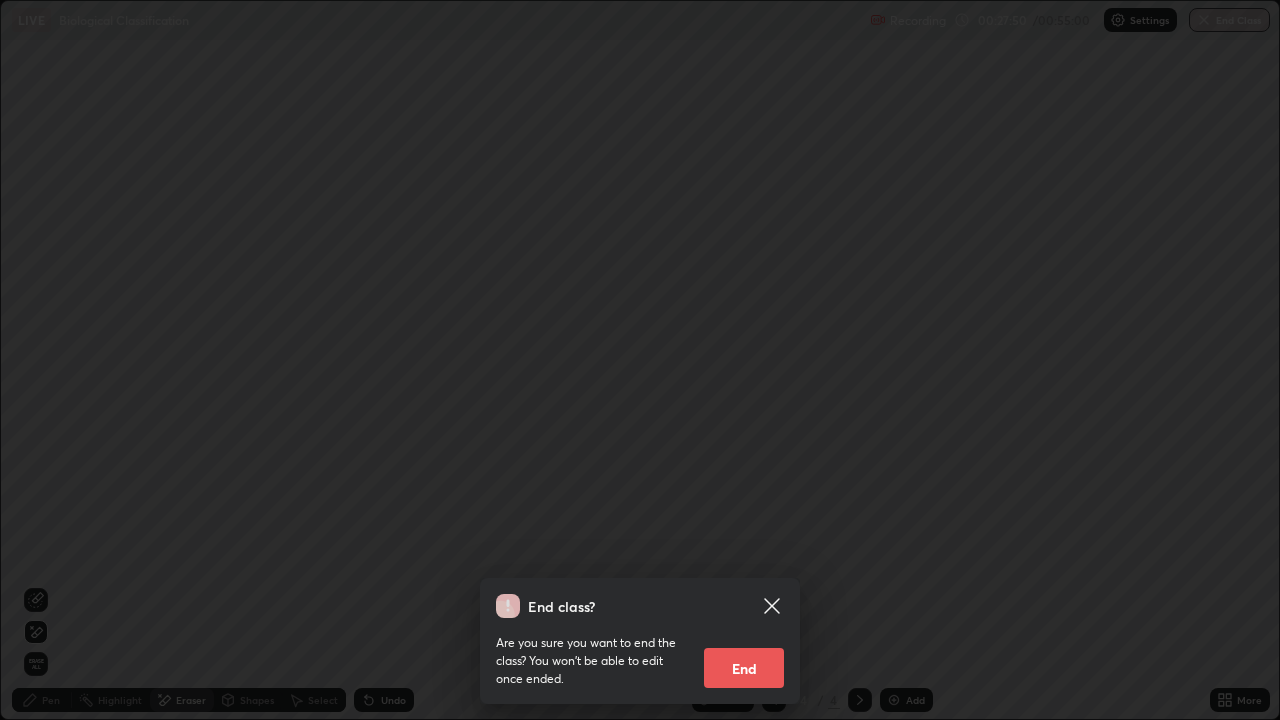 click on "End" at bounding box center [744, 668] 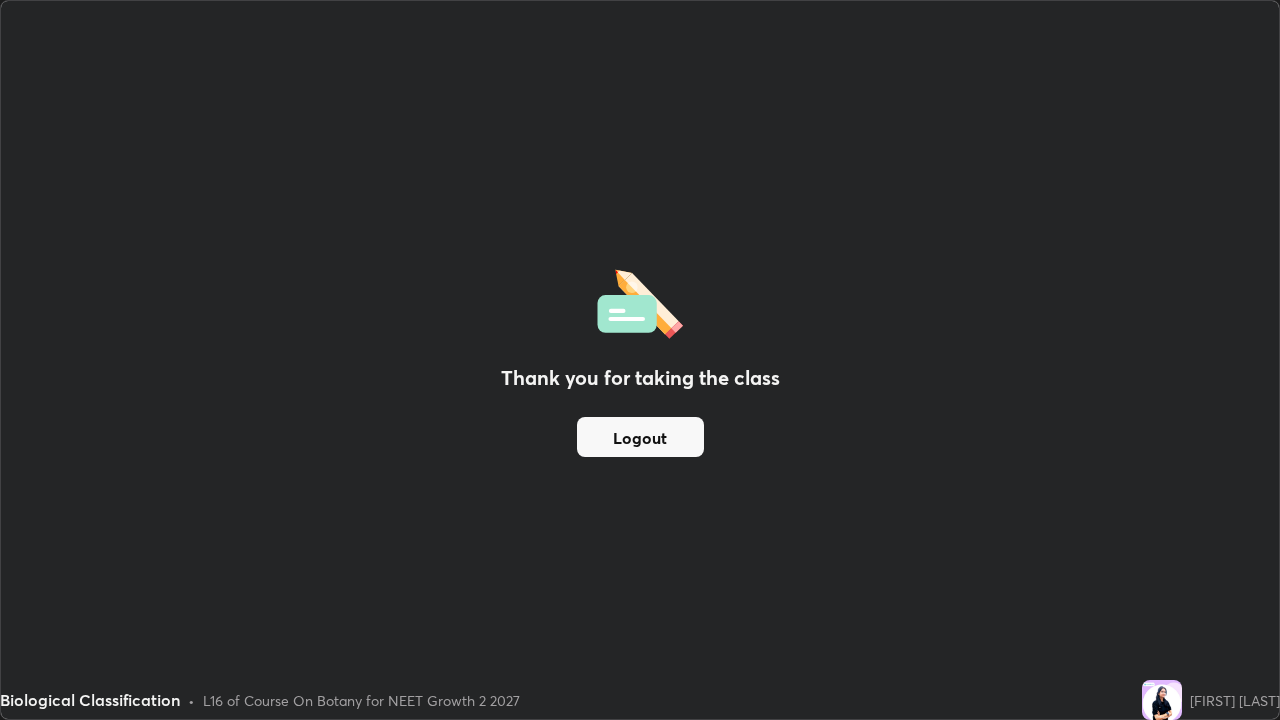 click on "Logout" at bounding box center [640, 437] 